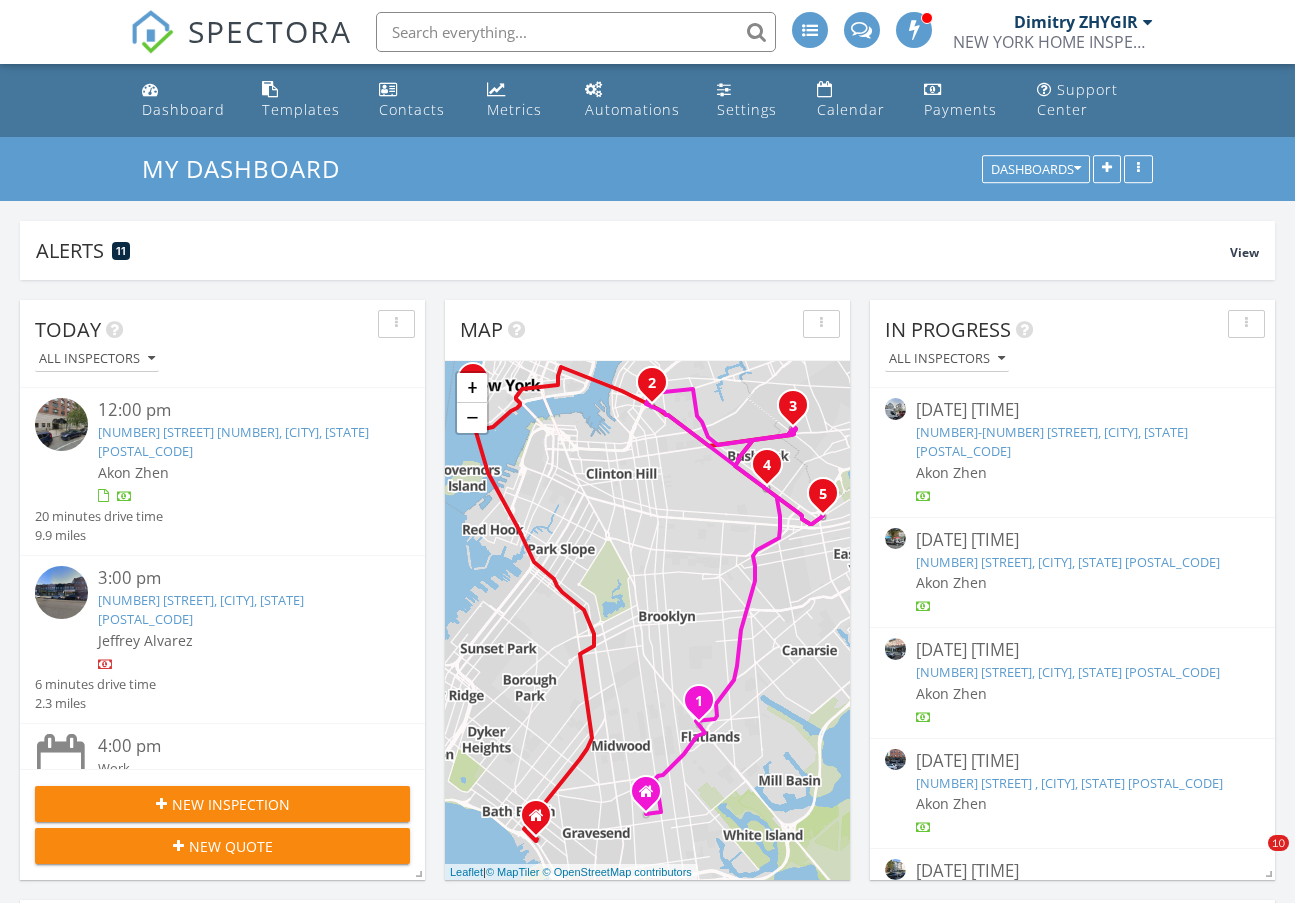 scroll, scrollTop: 0, scrollLeft: 0, axis: both 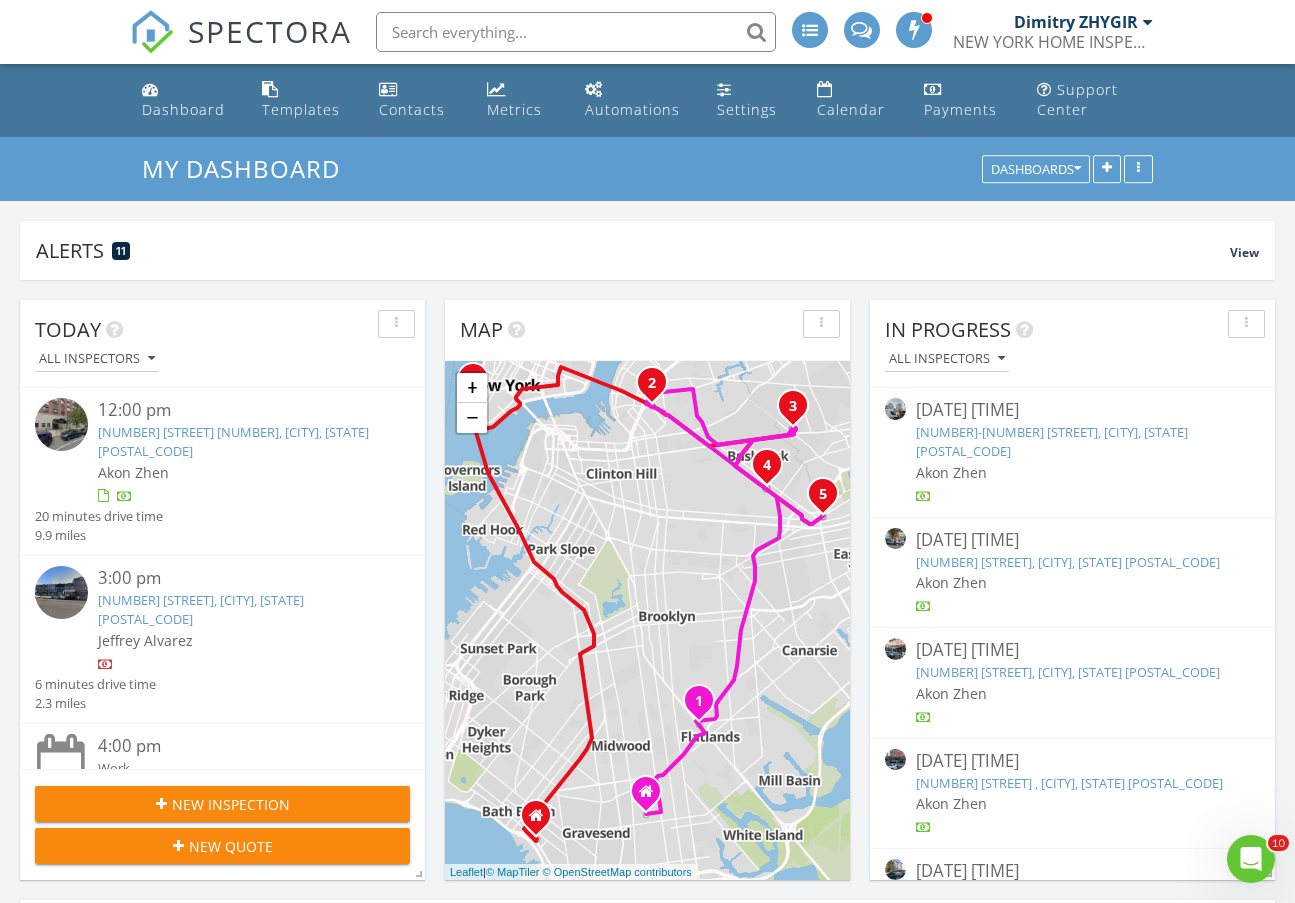 click on "Today
All Inspectors
[TIME]
[NUMBER] [STREET] [NUMBER], [CITY], [STATE] [POSTAL_CODE]
[PERSON]
20 minutes drive time   9.9 miles       [TIME]
[NUMBER] [STREET], [CITY], [STATE] [POSTAL_CODE]
[PERSON]
6 minutes drive time   2.3 miles           [TIME]
Work
[PERSON]
[TIME]
[NUMBER] [STREET], [CITY], [STATE] [POSTAL_CODE]
[PERSON]
[PERSON]
17 minutes drive time   7.7 miles       [TIME]
[NUMBER]-[NUMBER] [STREET], [CITY], [STATE] [POSTAL_CODE]
[PERSON]
[PERSON]
9 minutes drive time   3.6 miles       [TIME]
[NUMBER] [STREET], [CITY], [STATE] [POSTAL_CODE]
6 minutes drive time" at bounding box center (647, 1190) 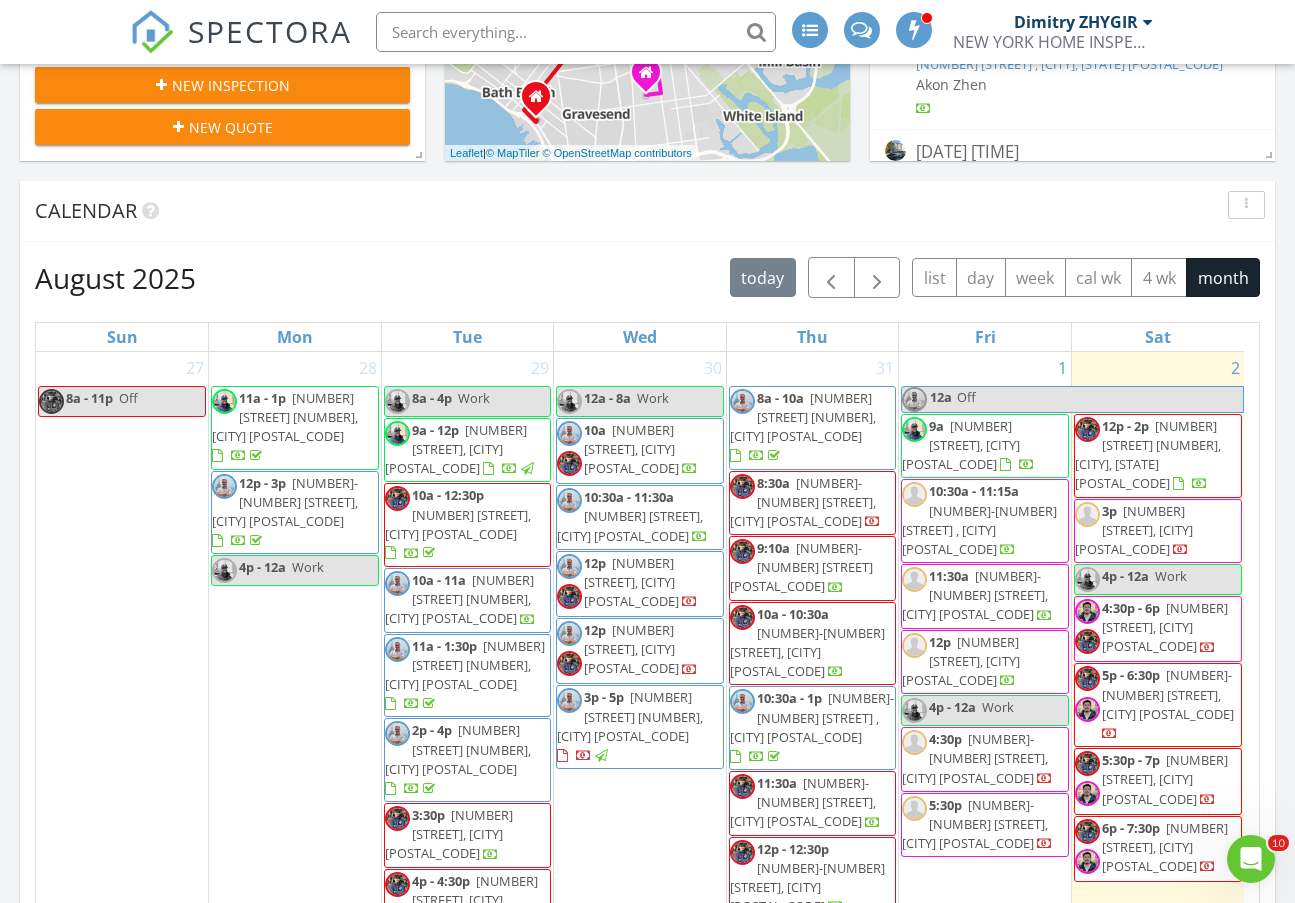 scroll, scrollTop: 833, scrollLeft: 0, axis: vertical 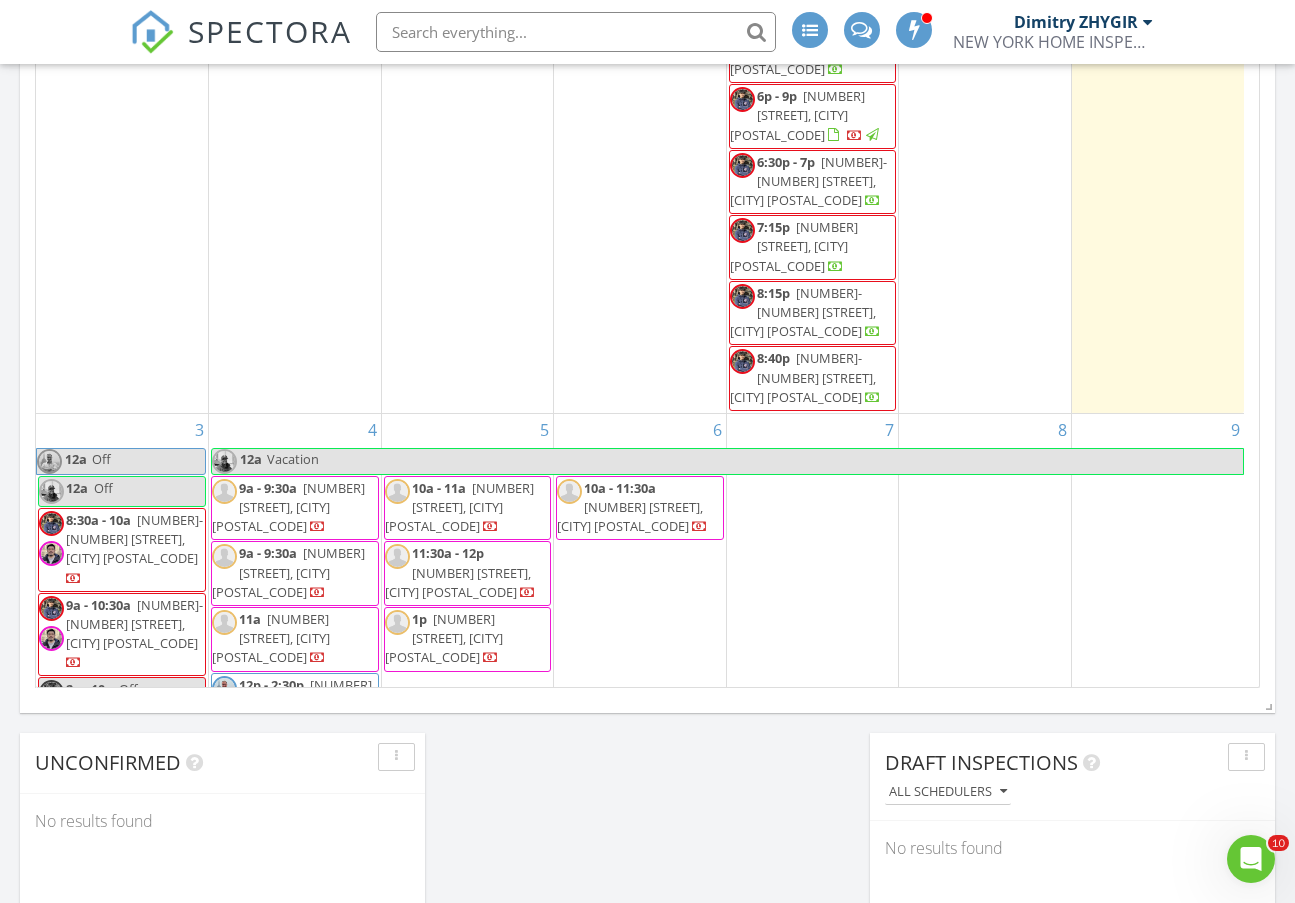 click on "Calendar                 August 2025 today list day week cal wk 4 wk month Sun Mon Tue Wed Thu Fri Sat 27
8a - 11p
Off
28
11a - 1p
62 E 87th St 5AB, New York 10128
12p - 3p
95-21 89th St, JAMAICA 11416
4p - 12a
Work
29
8a - 4p
Work
9a - 12p
88 Midwood St, BROOKLYN 11225" at bounding box center (647, 223) 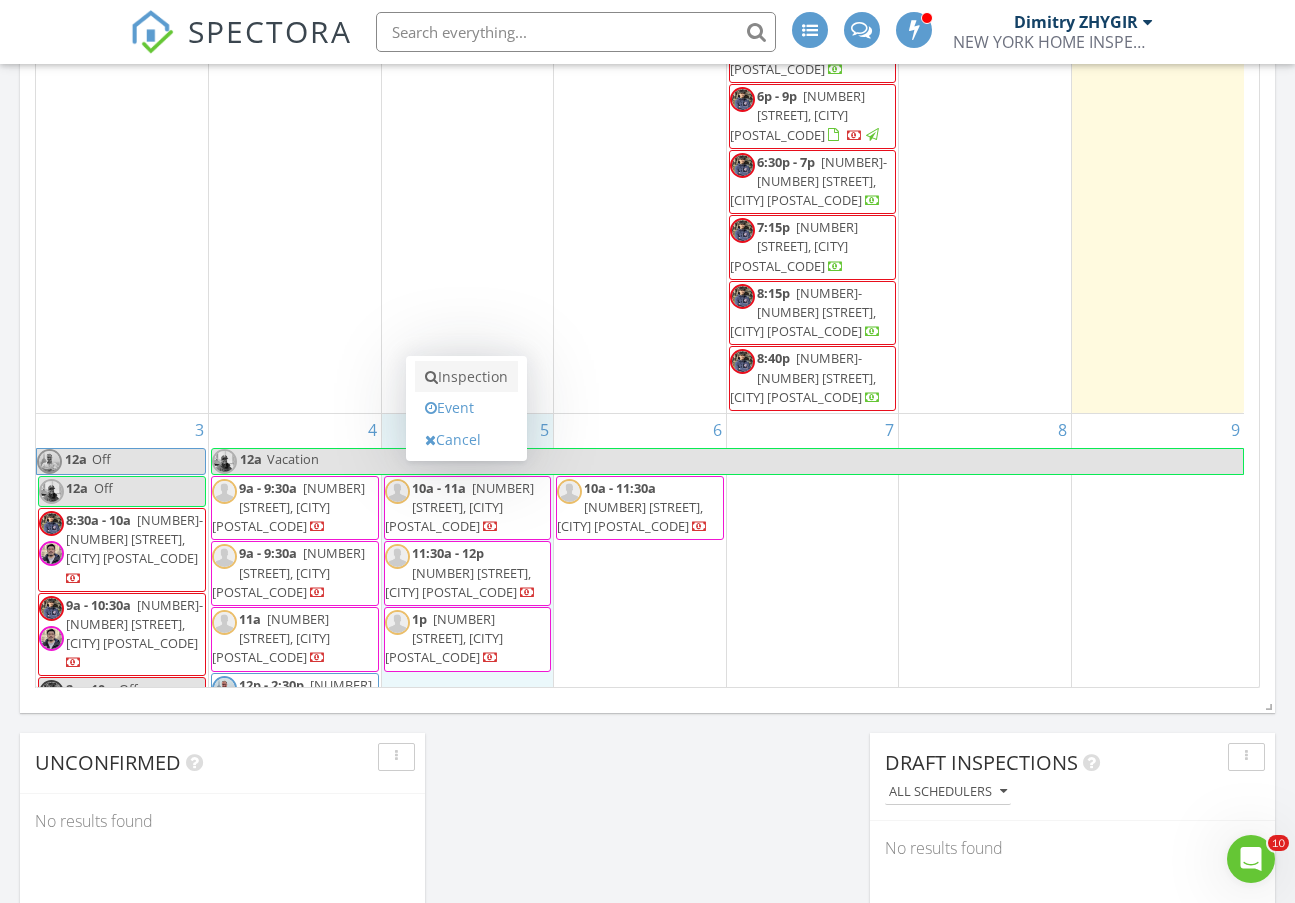 click on "Inspection" at bounding box center [466, 377] 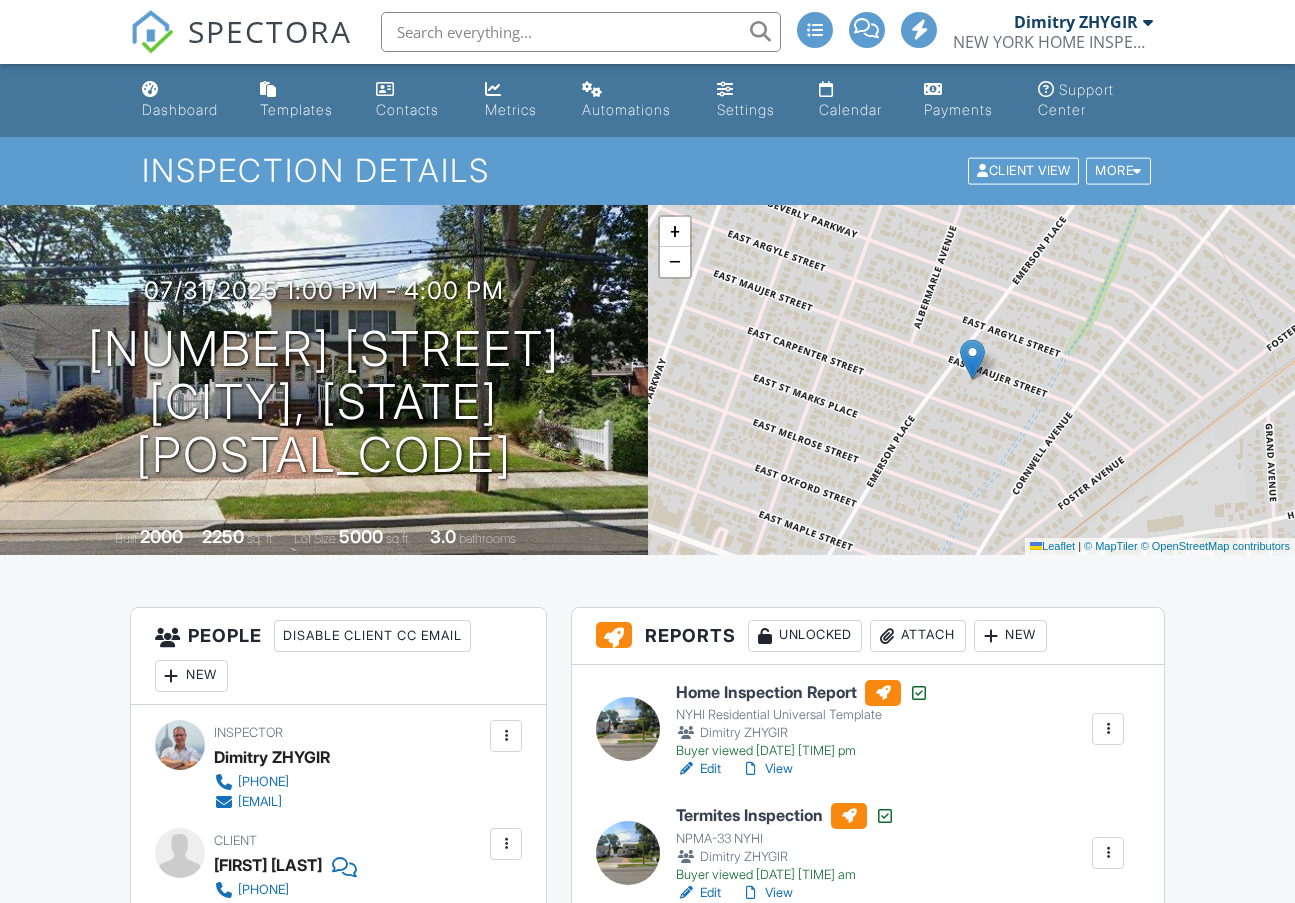 scroll, scrollTop: 0, scrollLeft: 0, axis: both 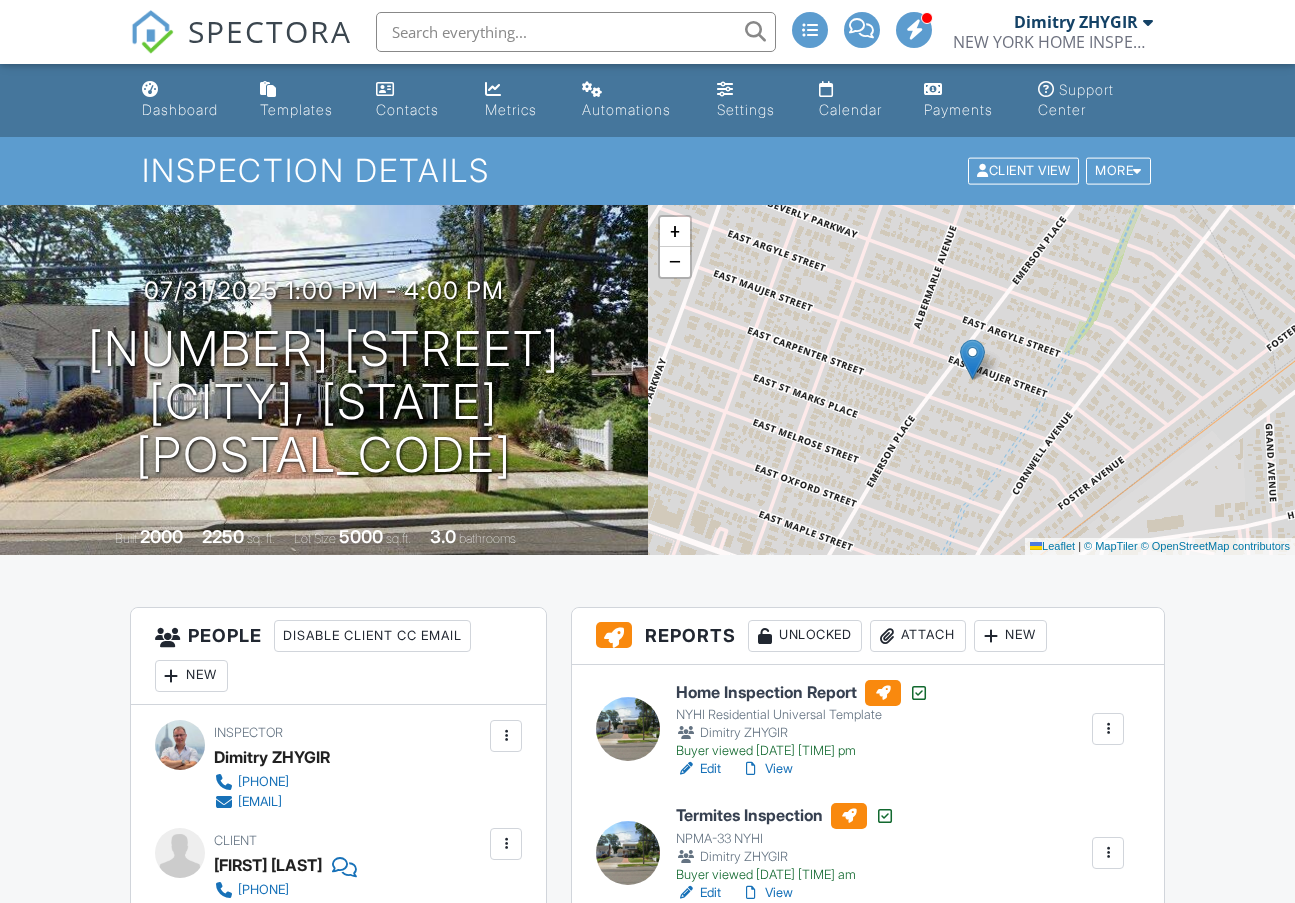 click on "View" at bounding box center [767, 769] 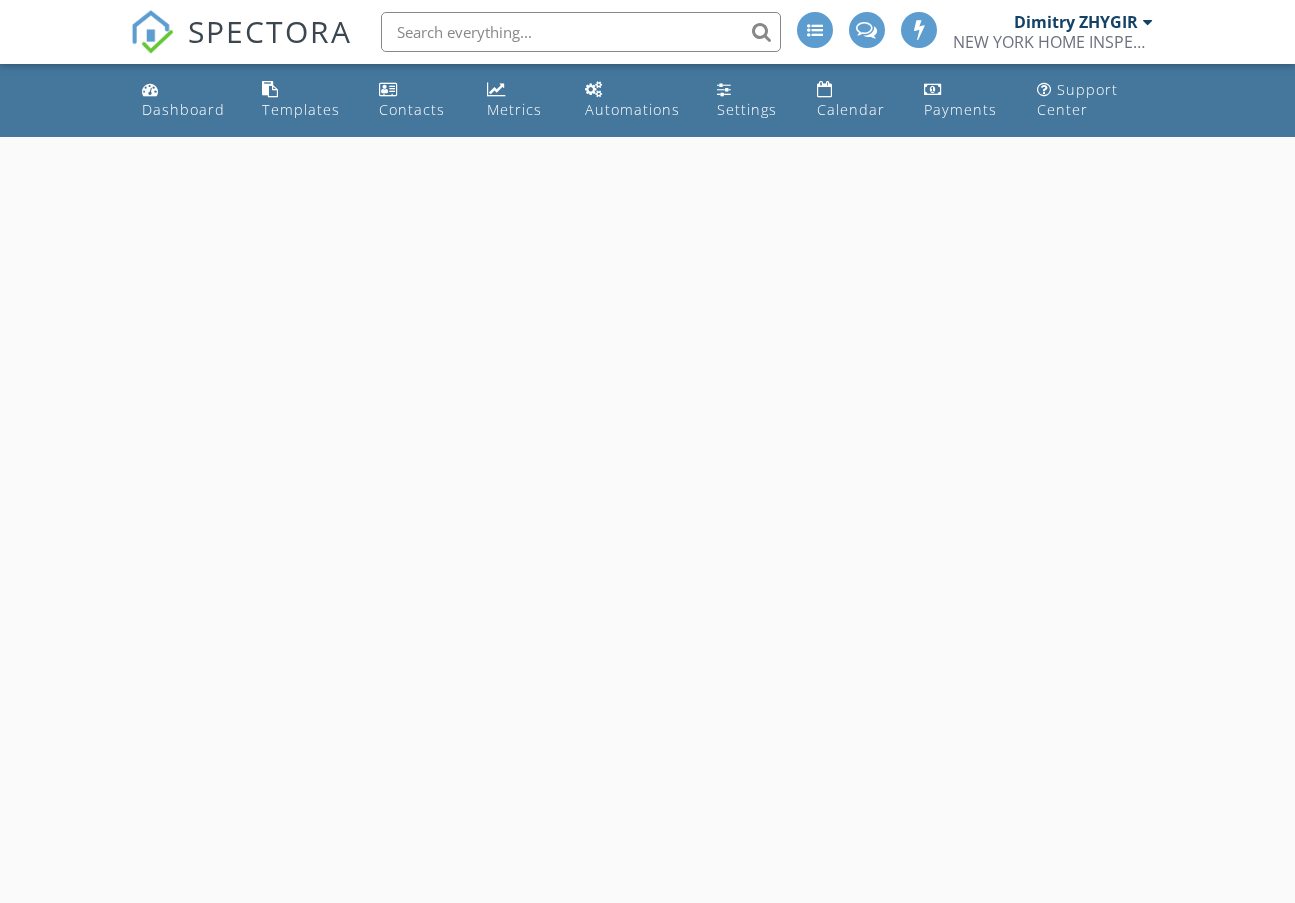 scroll, scrollTop: 0, scrollLeft: 0, axis: both 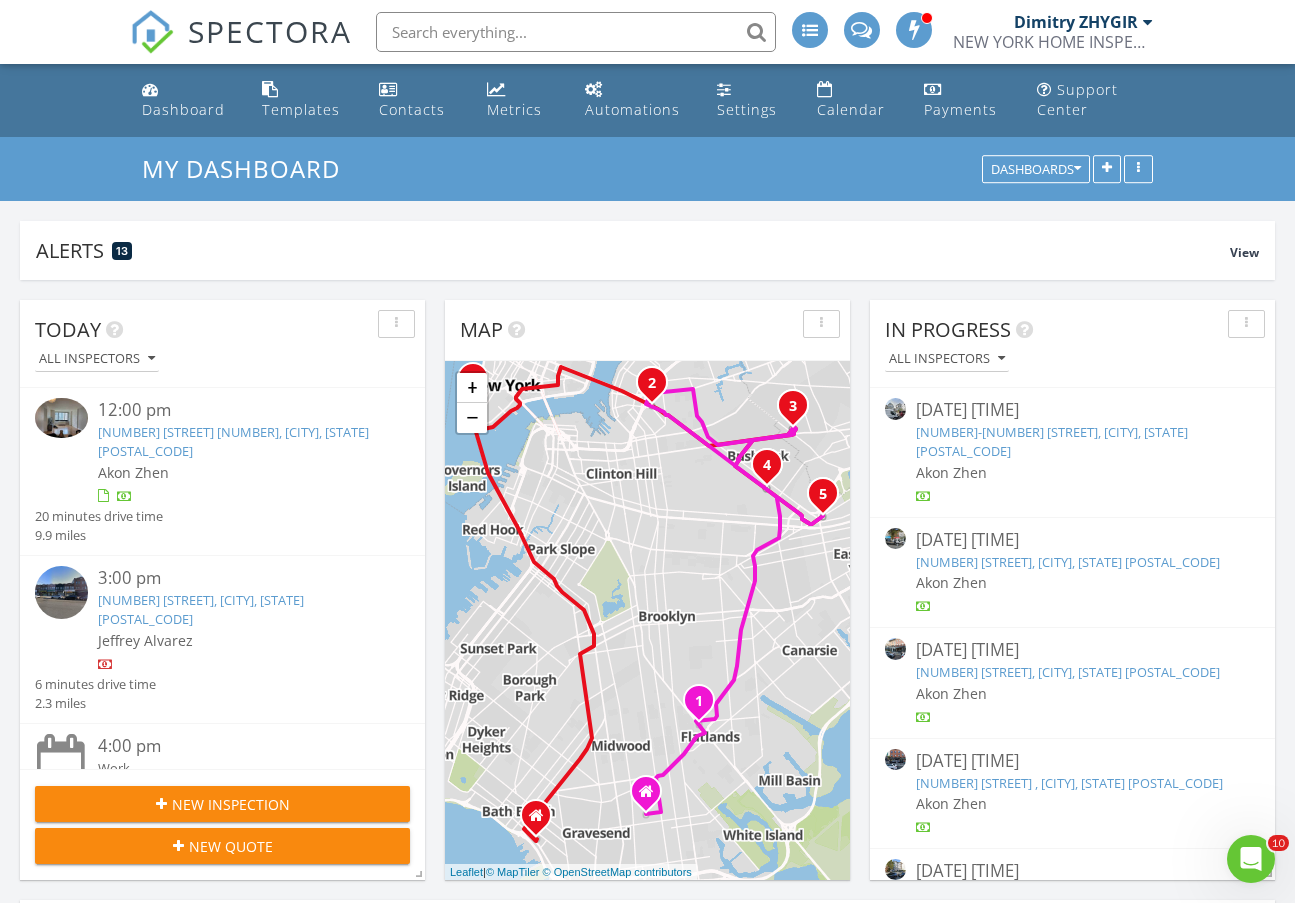 click on "Today
All Inspectors
12:00 pm
200 Rector Pl 14L, New York, NY 10280
Akon Zhen
20 minutes drive time   9.9 miles       3:00 pm
1865 Flatbush Ave, BROOKLYN, NY 11210
Jeffrey Alvarez
6 minutes drive time   2.3 miles           4:00 pm
Work
Hud Malik
4:30 pm
373 Broadway, BROOKLYN, NY 11211
Akon Zhen
Jeffrey Alvarez
17 minutes drive time   7.7 miles       5:00 pm
17-24 Madison St, FLUSHING, NY 11385
Jeffrey Alvarez
Akon Zhen
9 minutes drive time   3.6 miles       5:30 pm
1567 Broadway, BROOKLYN, NY 11207
6 minutes drive time" at bounding box center [647, 1190] 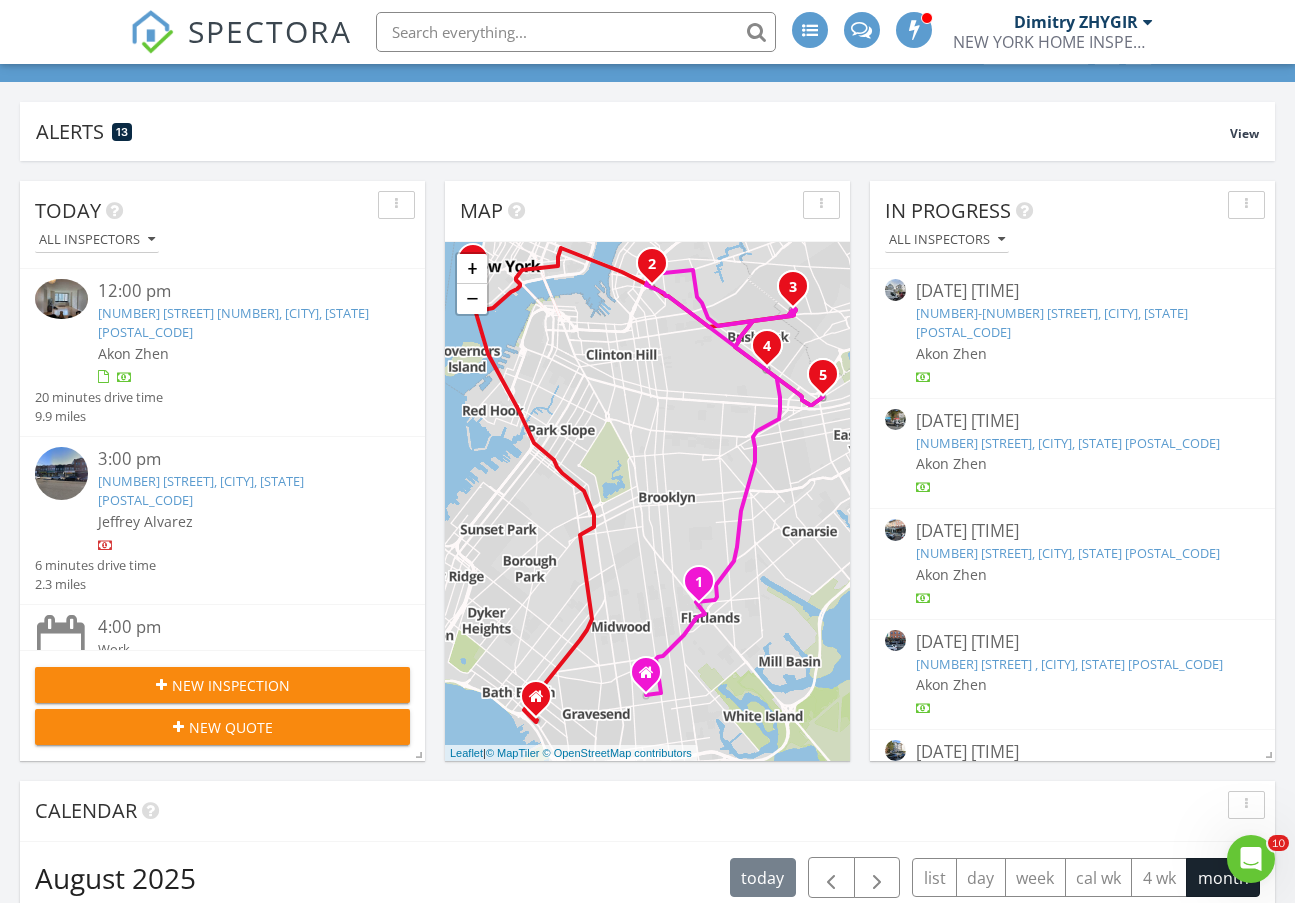 scroll, scrollTop: 167, scrollLeft: 0, axis: vertical 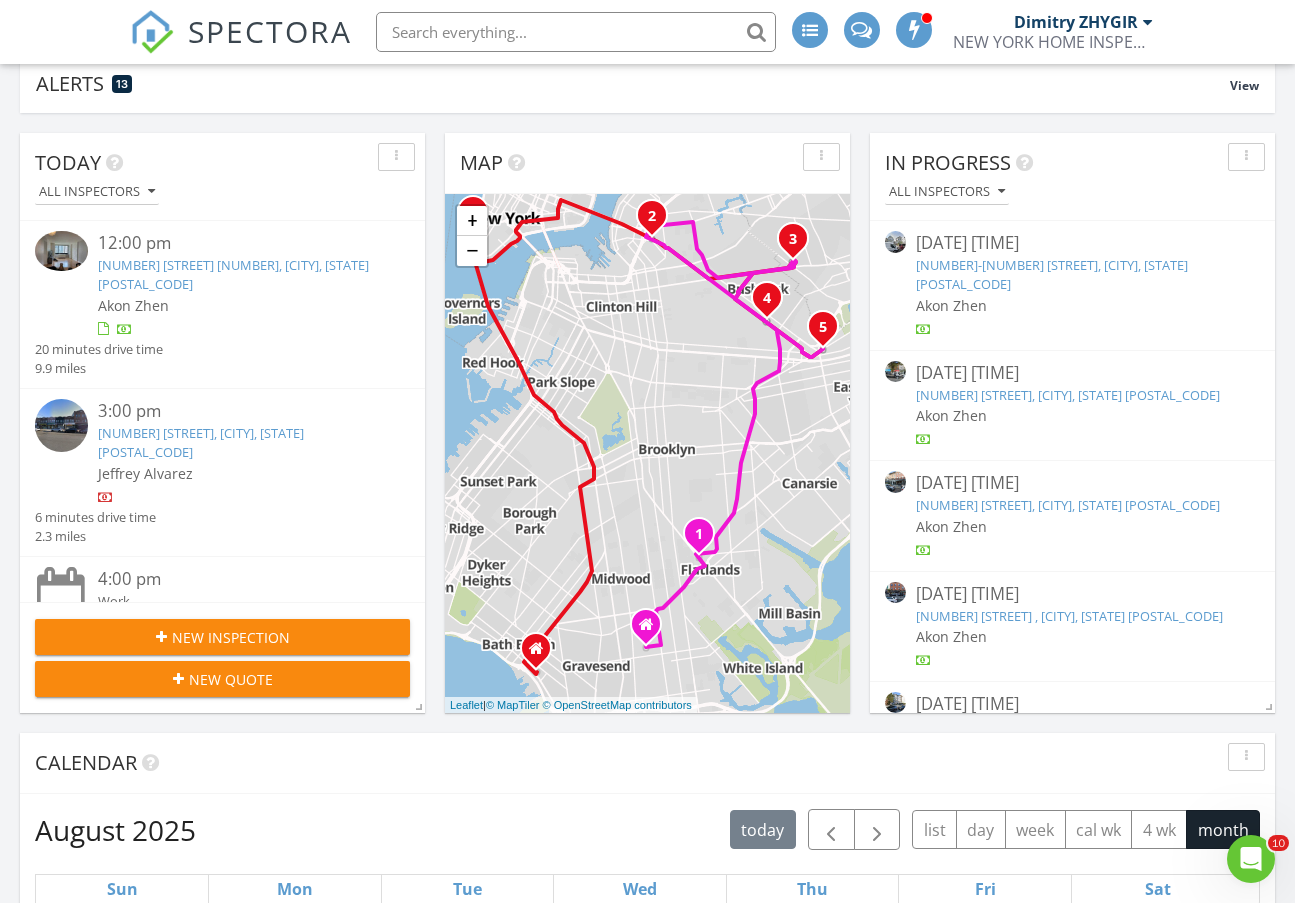 drag, startPoint x: 270, startPoint y: 723, endPoint x: 368, endPoint y: 699, distance: 100.89599 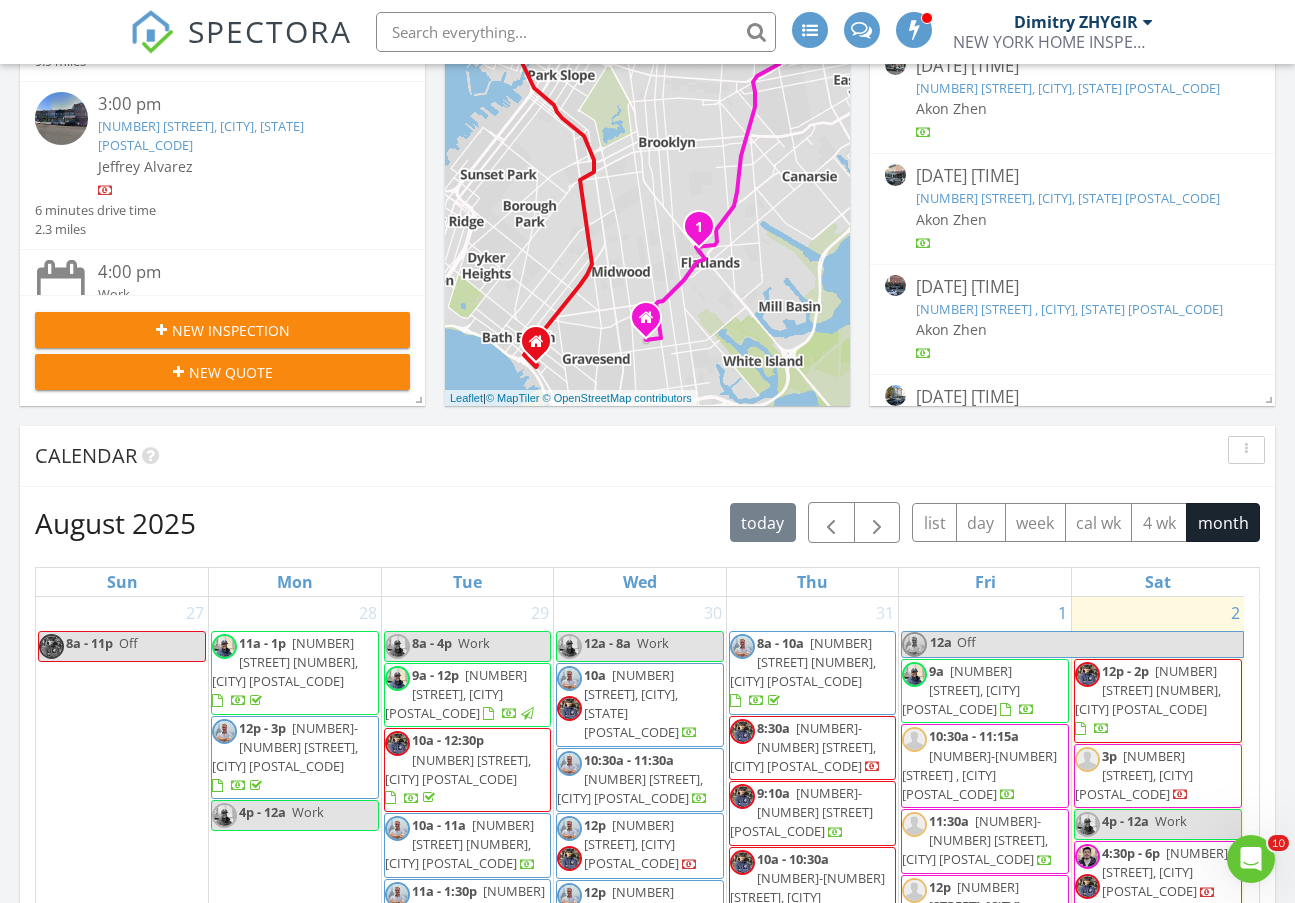 scroll, scrollTop: 833, scrollLeft: 0, axis: vertical 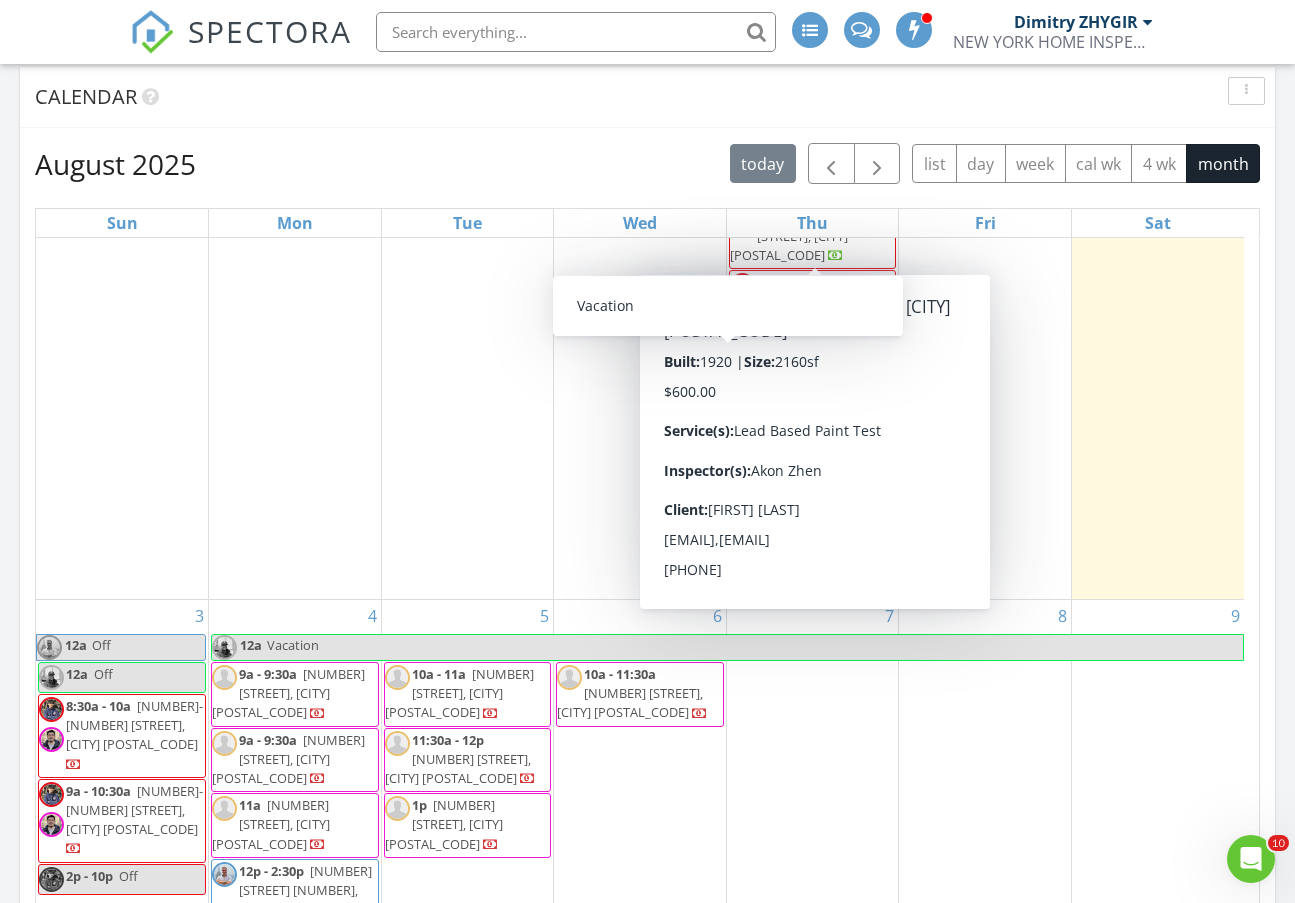 click on "5
10a - 11a
2115 Ave Y, BROOKLYN 11235
11:30a - 12p
3156 Wissman Ave, BRONX 10465
1p
1772 E Tremont Ave, BRONX 10460" at bounding box center (468, 861) 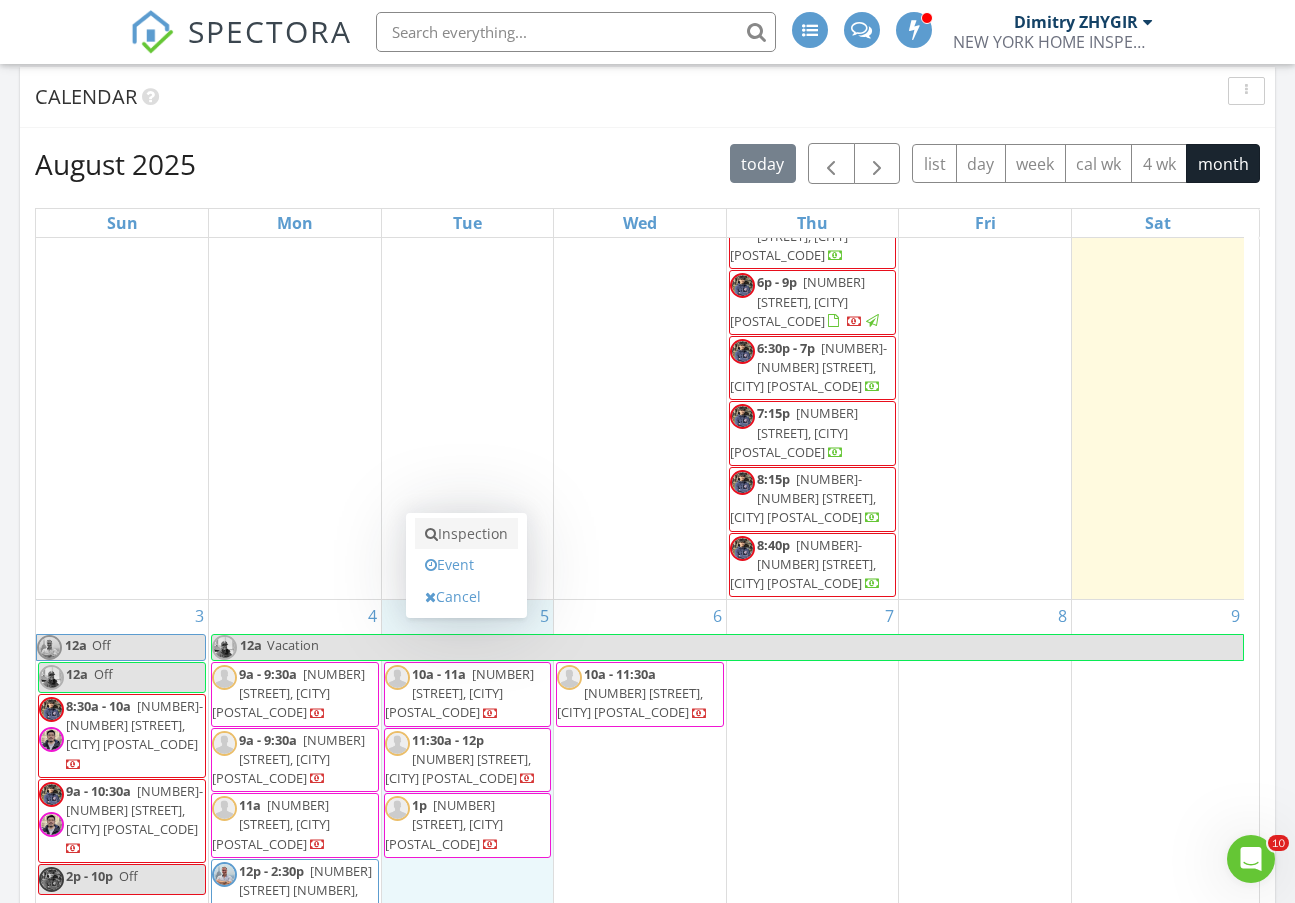 click on "Inspection" at bounding box center (466, 534) 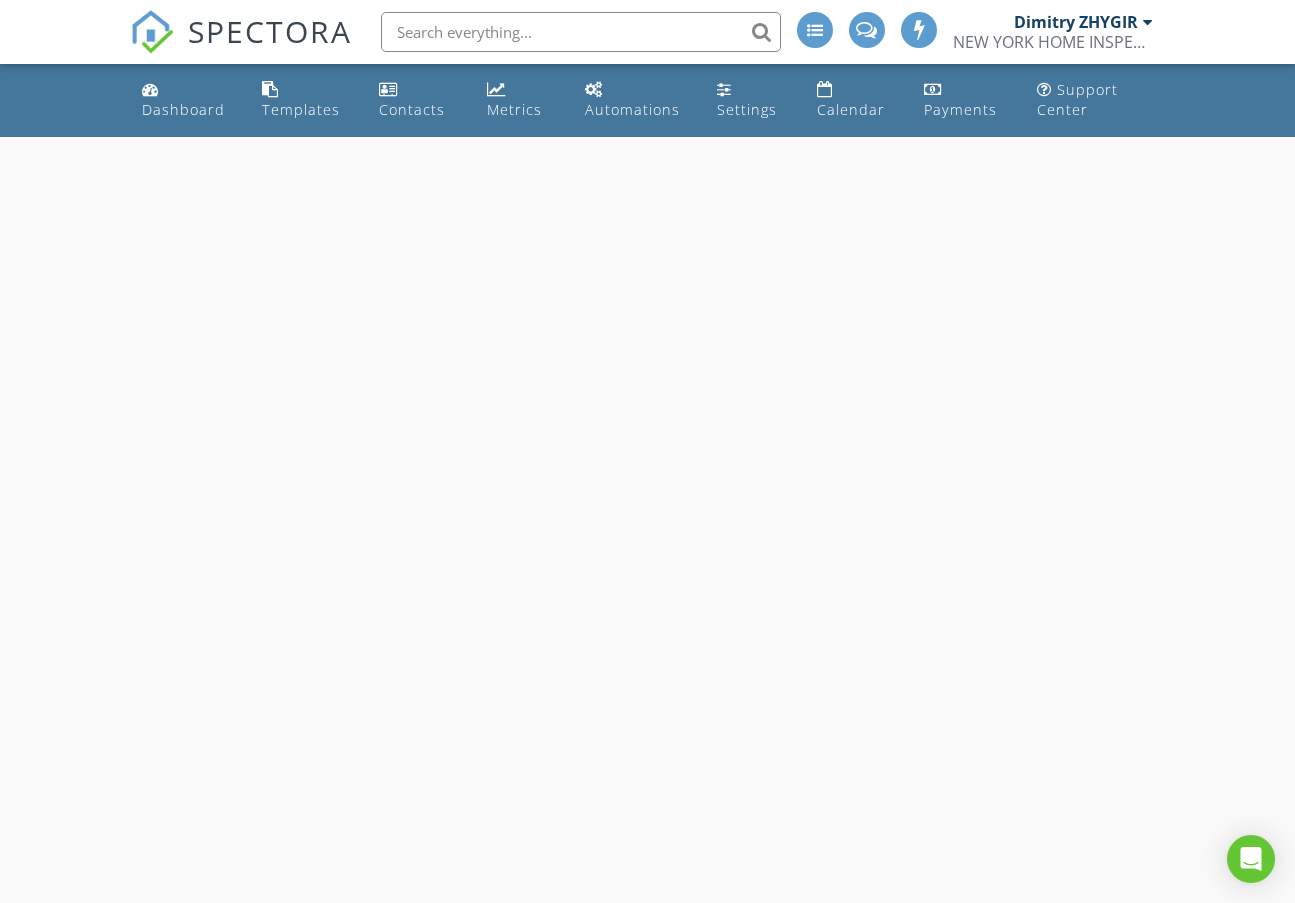 scroll, scrollTop: 0, scrollLeft: 0, axis: both 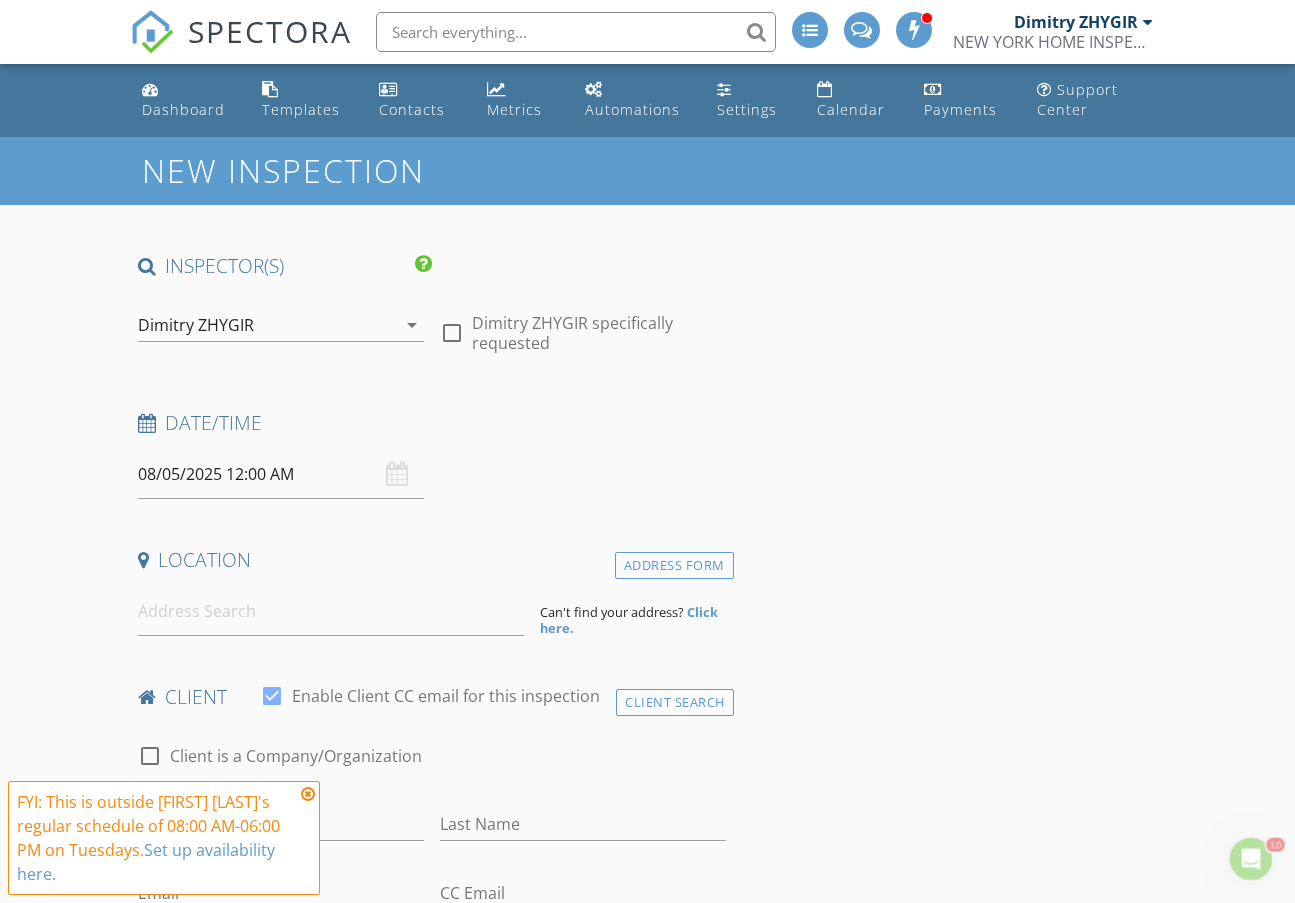 click on "Dimitry ZHYGIR" at bounding box center (267, 325) 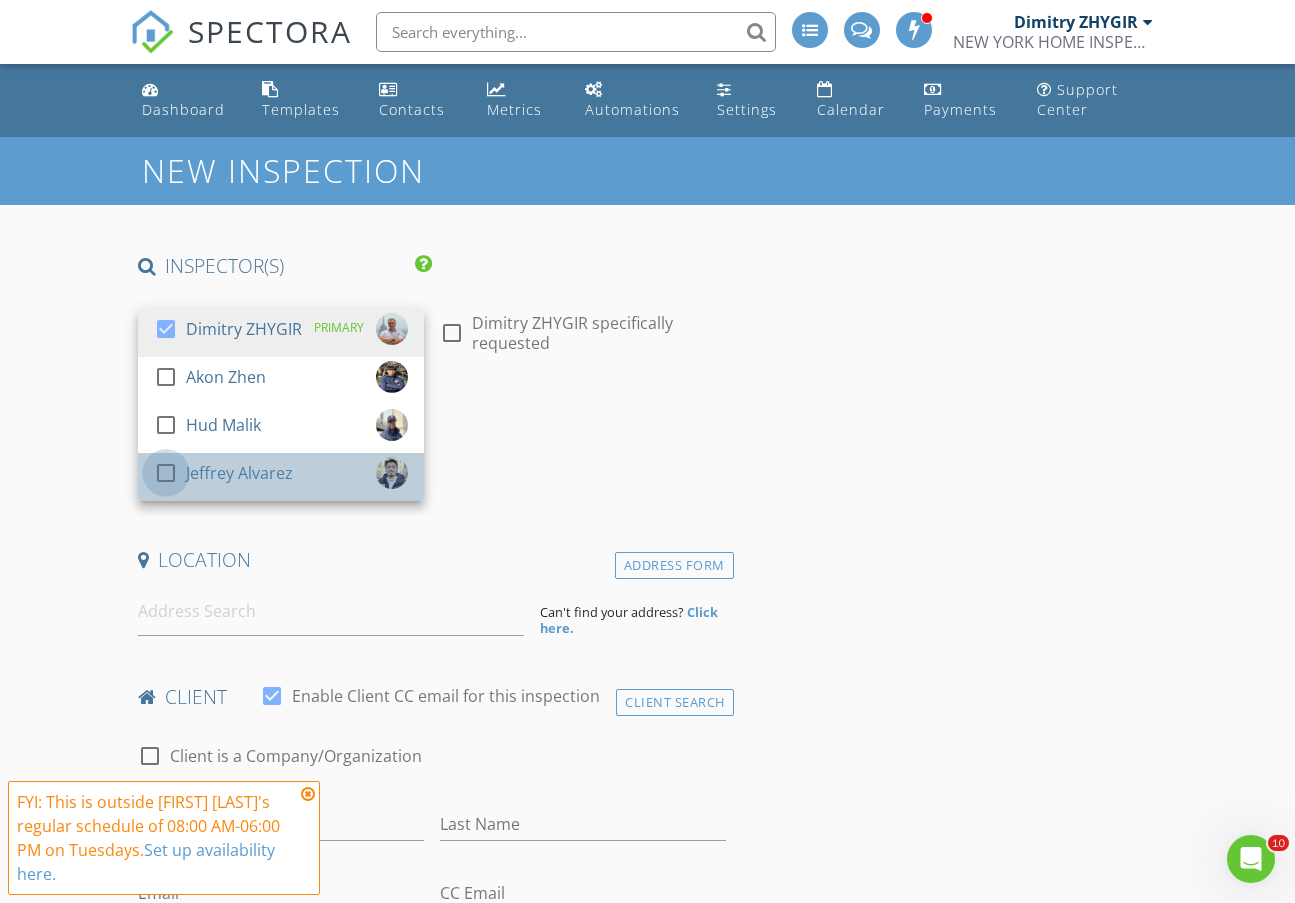 click at bounding box center [166, 473] 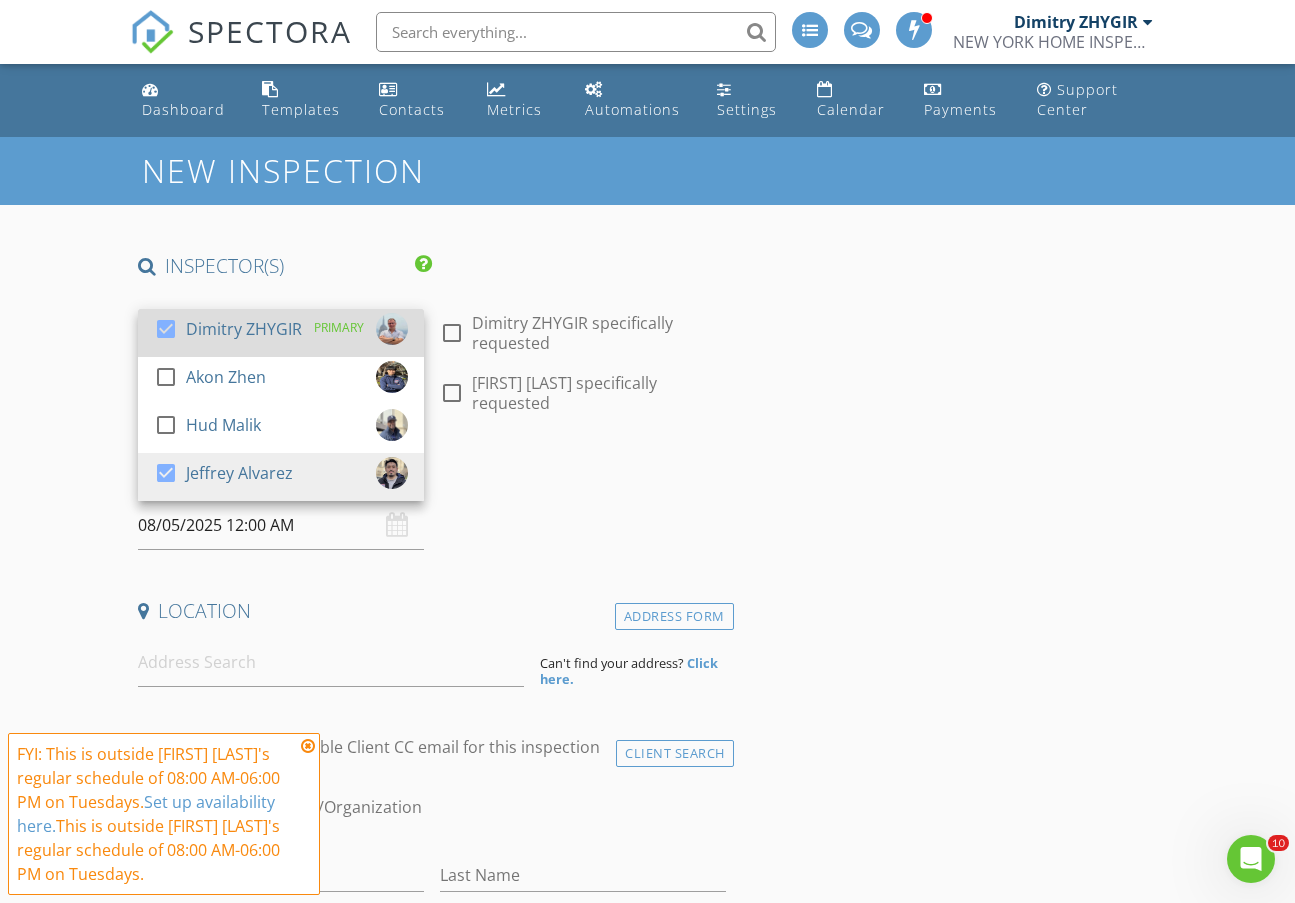 click at bounding box center [166, 329] 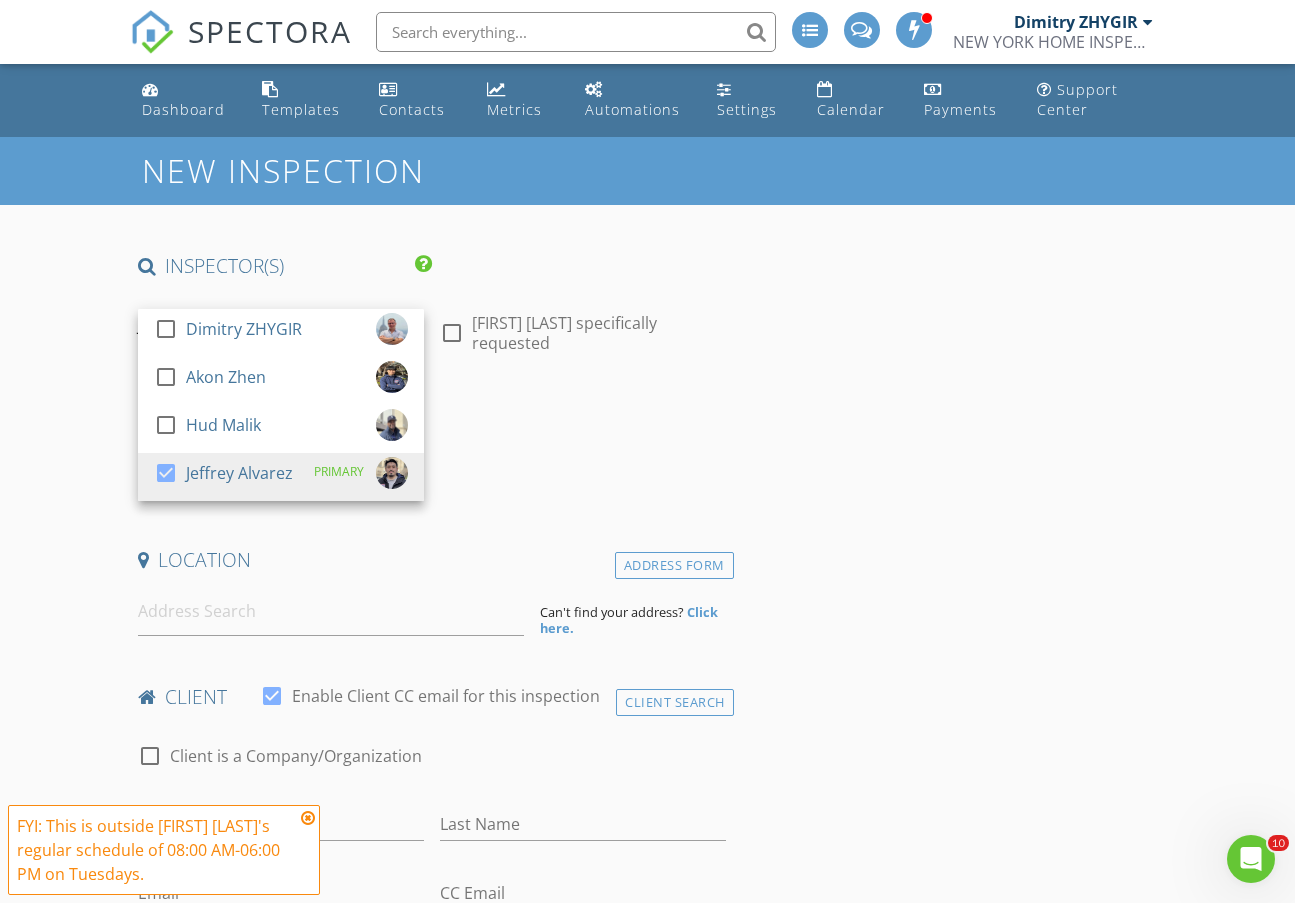 click on "INSPECTOR(S)
check_box_outline_blank   [LAST]     check_box_outline_blank   [LAST]     check_box_outline_blank   [LAST]     check_box   [FIRST] [LAST]   PRIMARY   [FIRST] [LAST] arrow_drop_down   check_box_outline_blank [FIRST] [LAST] specifically requested
Date/Time
08/05/2025 12:00 AM
Location
Address Form       Can't find your address?   Click here.
client
check_box Enable Client CC email for this inspection   Client Search     check_box_outline_blank Client is a Company/Organization     First Name [LAST]   Last Name [LAST]   Email [LAST]@[DOMAIN]   CC Email [LAST]@[DOMAIN]   Phone [PHONE]         Tags         Notes   Private Notes
ADDITIONAL client
SERVICES
check_box_outline_blank   Apartment Inspection   check_box_outline_blank   1 Family House Inspection   check_box_outline_blank" at bounding box center (648, 1791) 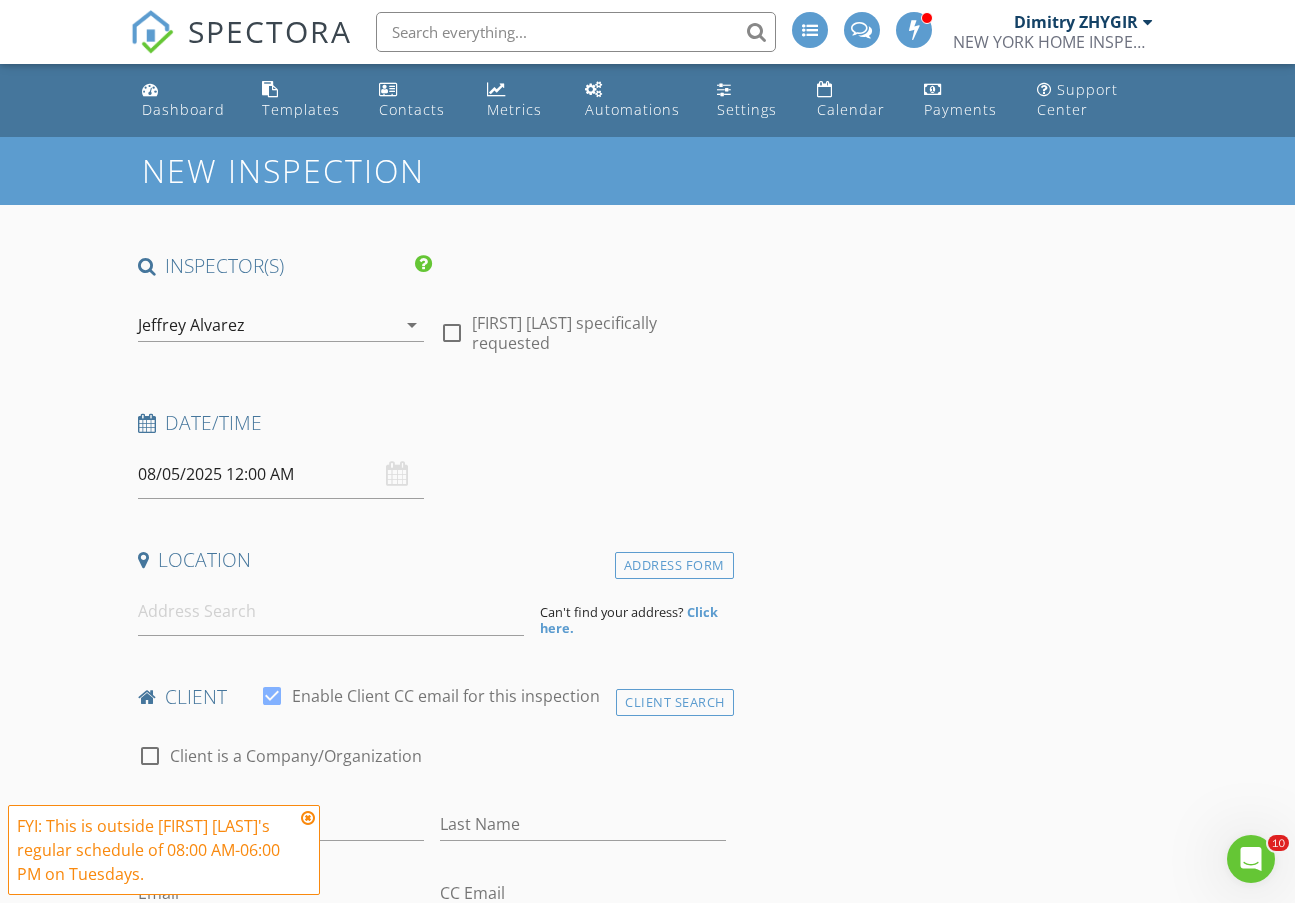 click on "08/05/2025 12:00 AM" at bounding box center [281, 474] 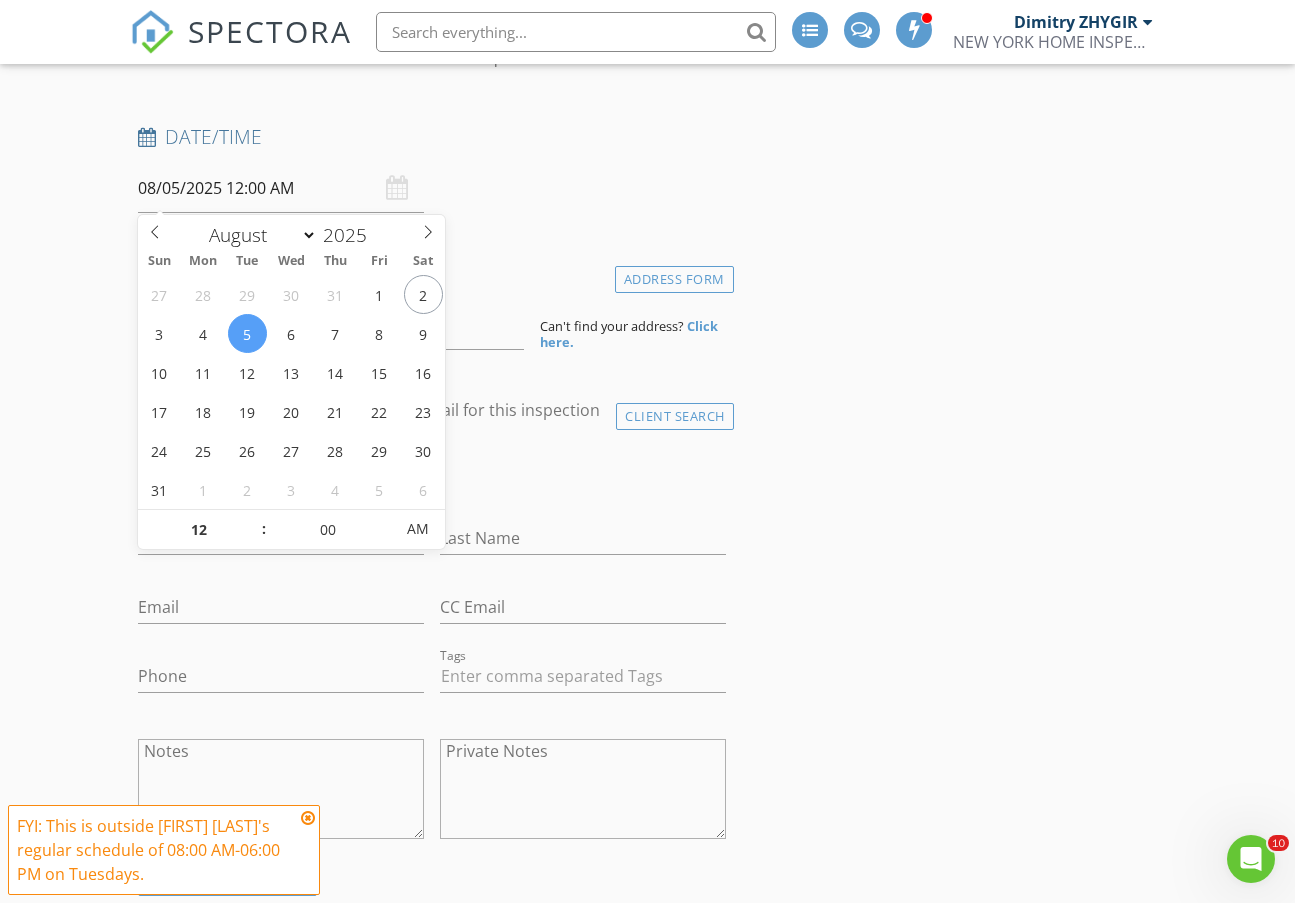scroll, scrollTop: 333, scrollLeft: 0, axis: vertical 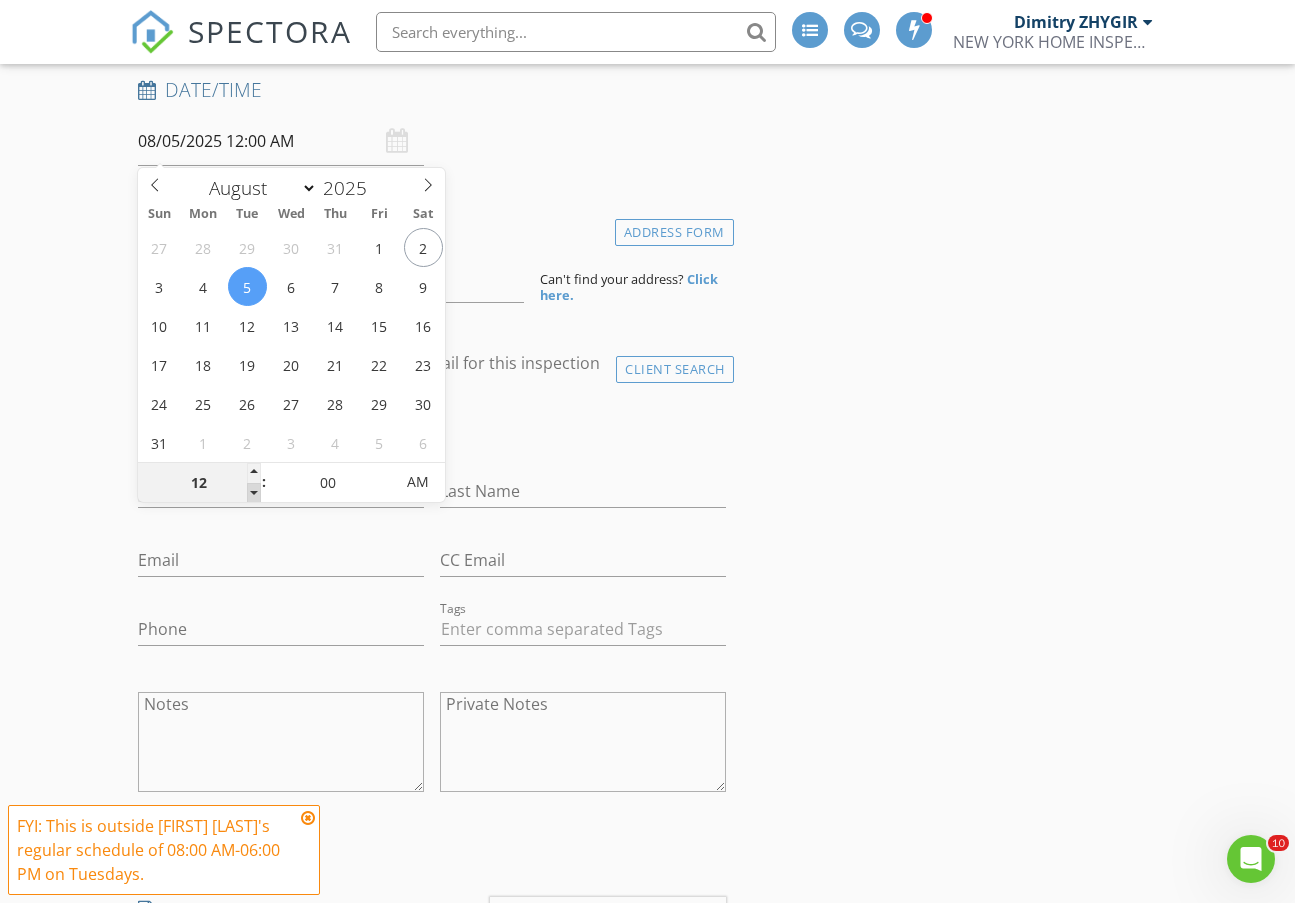 type on "11" 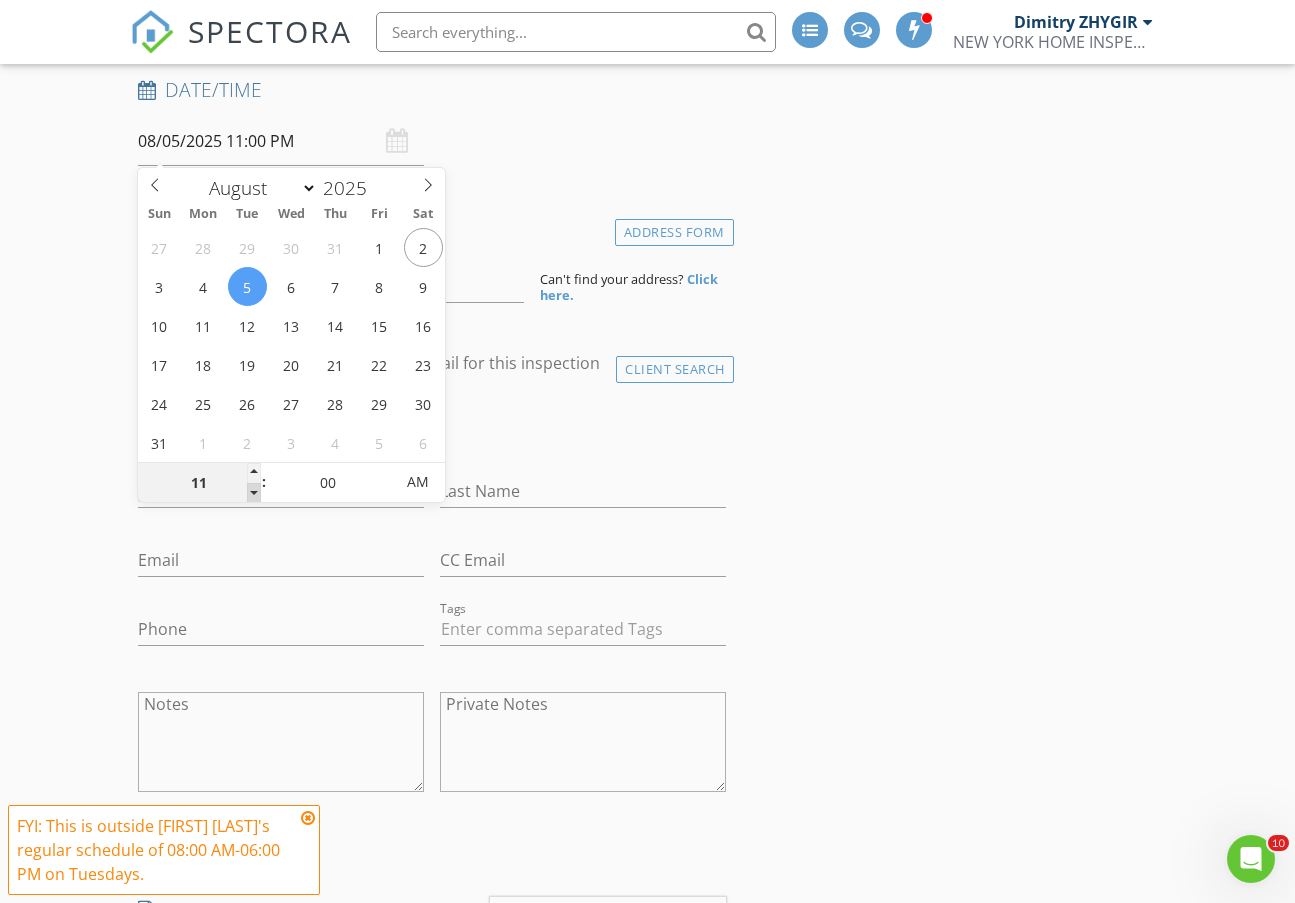 click at bounding box center (254, 493) 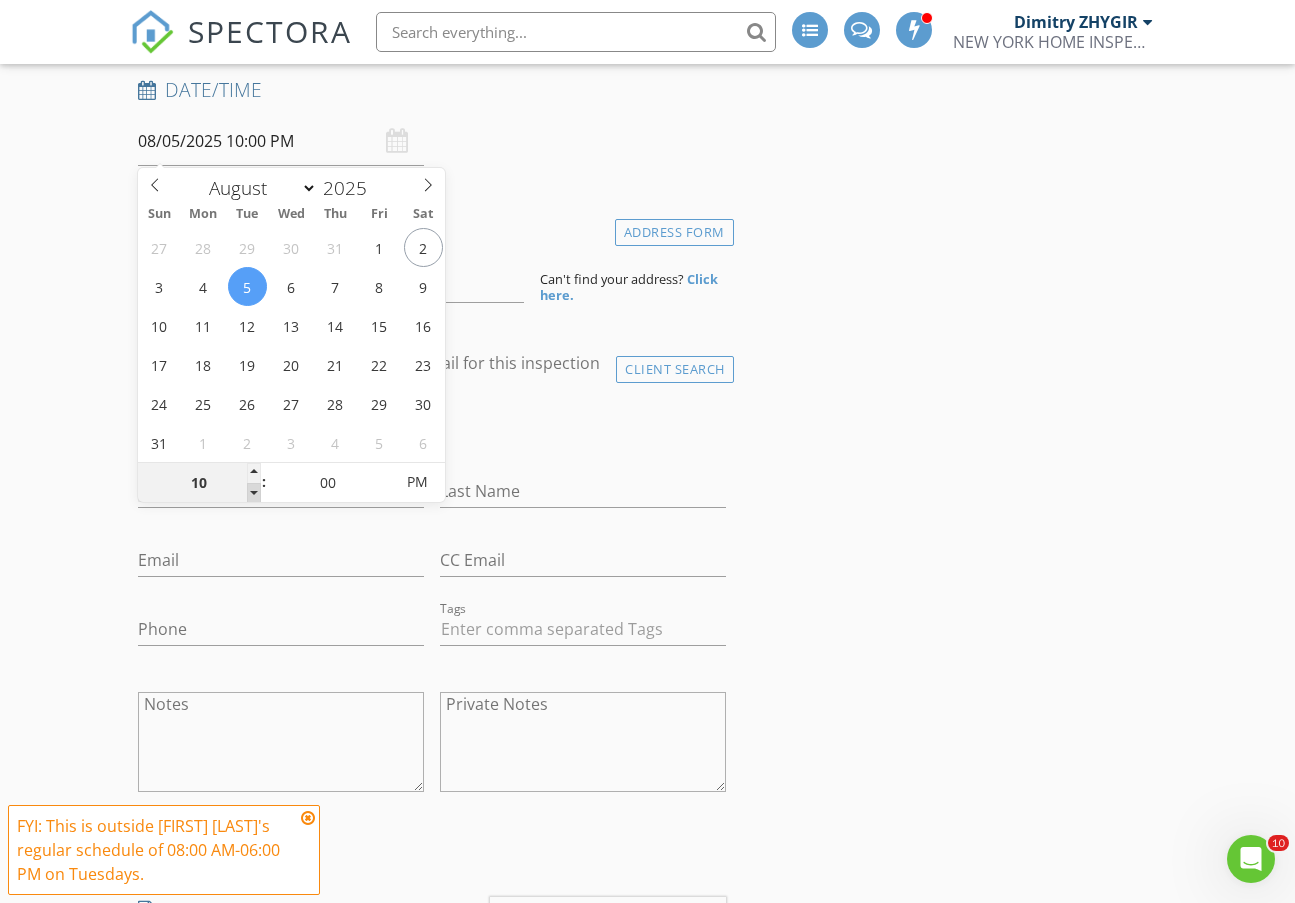 click at bounding box center (254, 493) 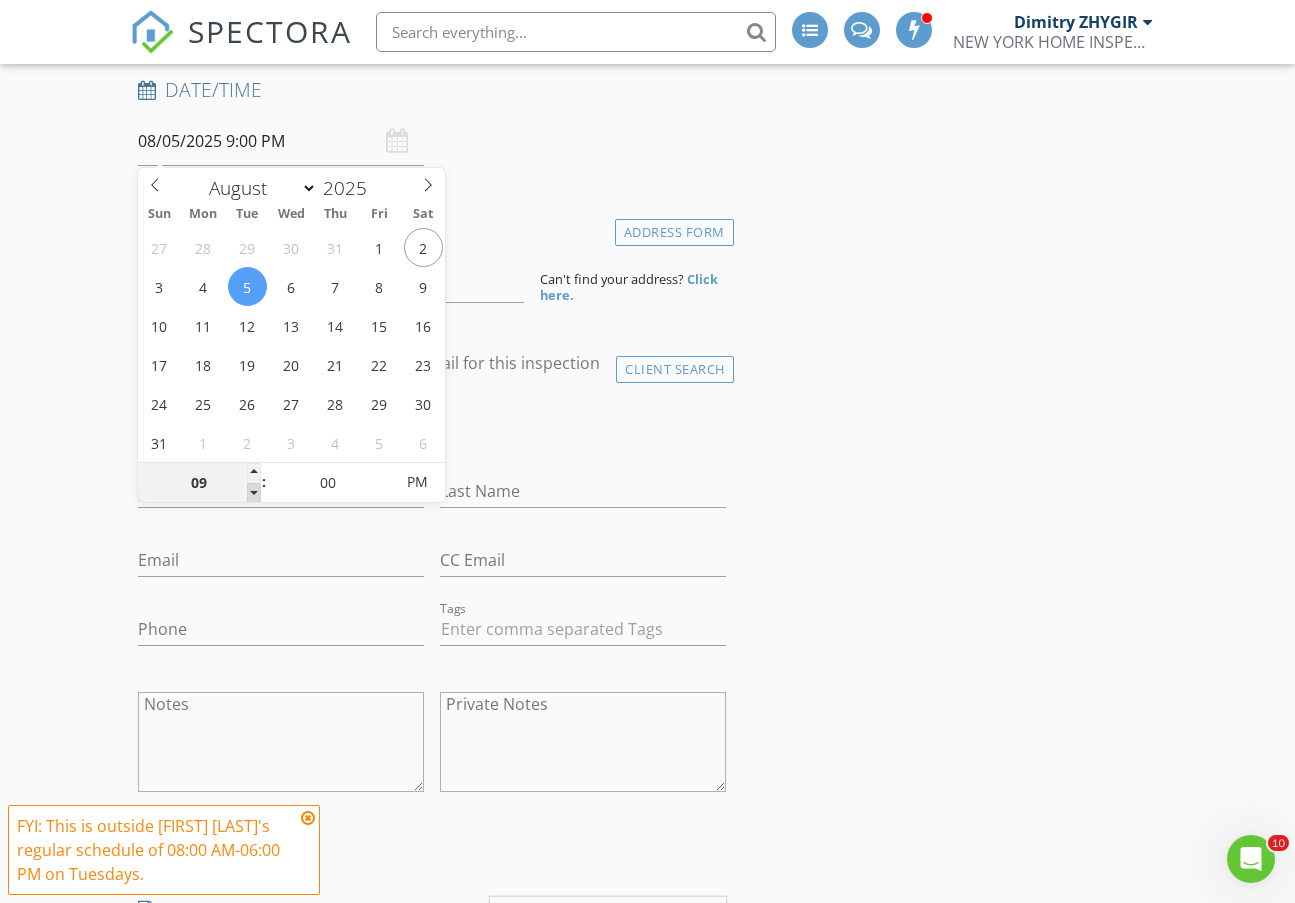 click at bounding box center [254, 493] 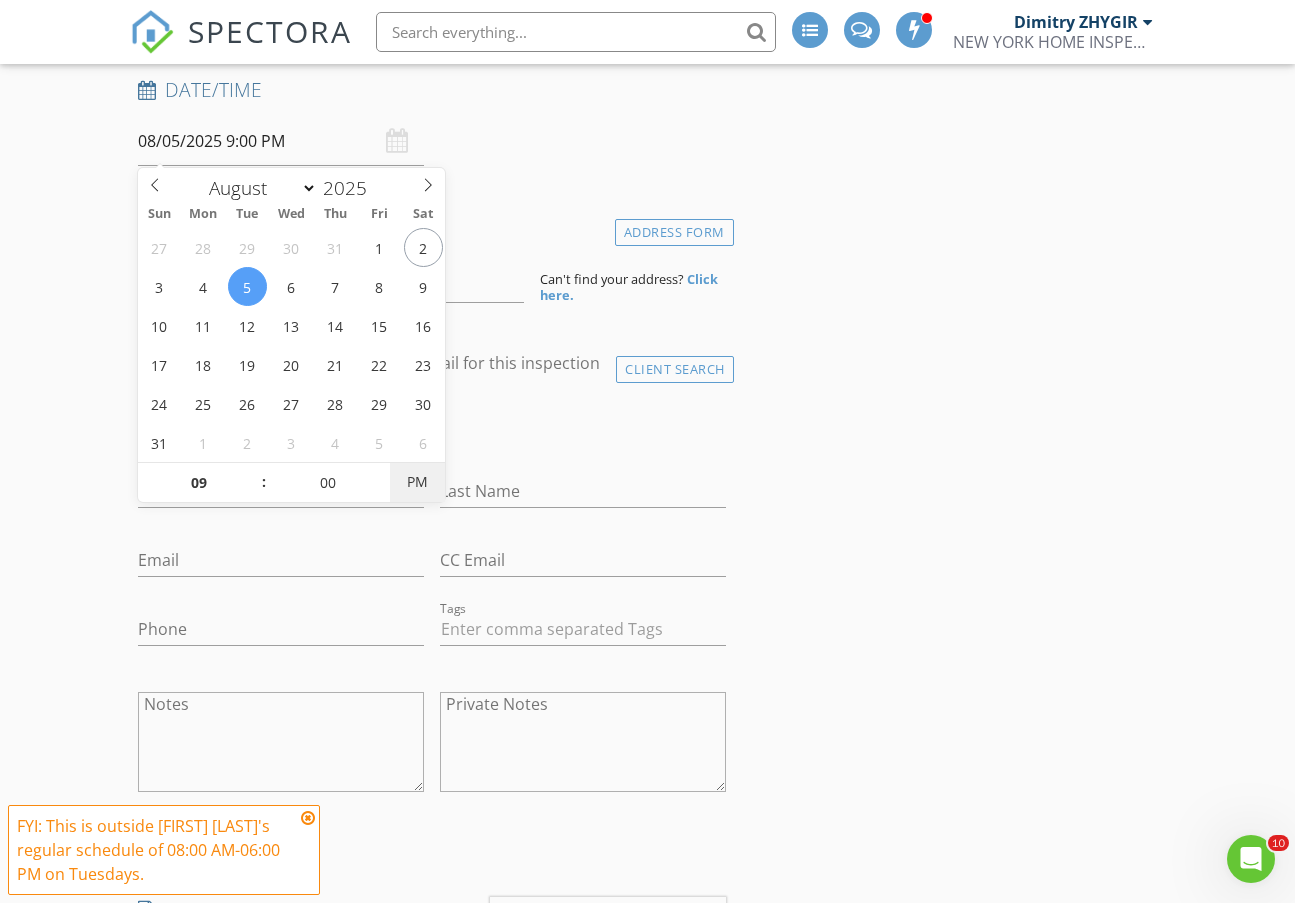 type on "08/05/2025 9:00 AM" 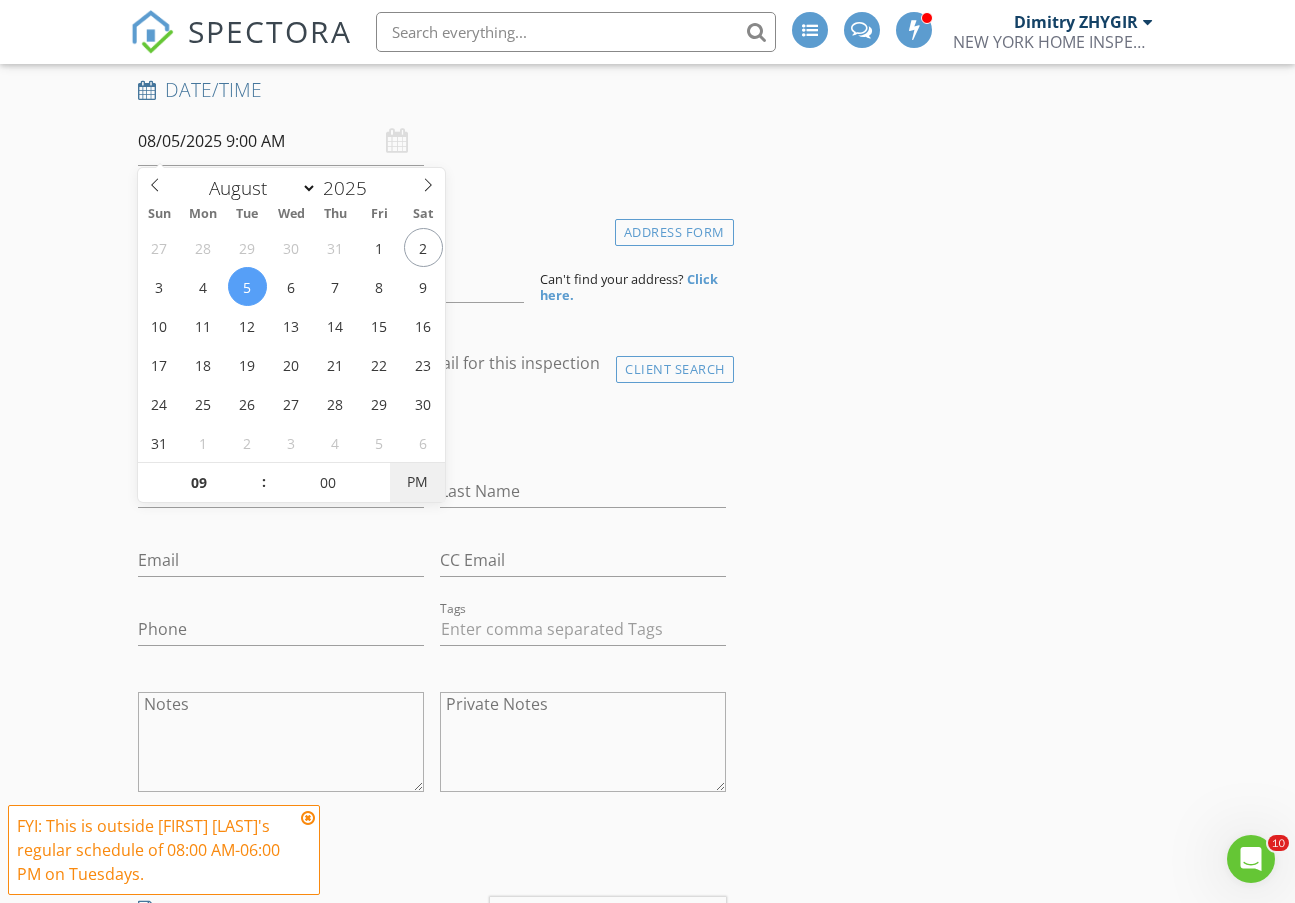 click on "PM" at bounding box center [417, 482] 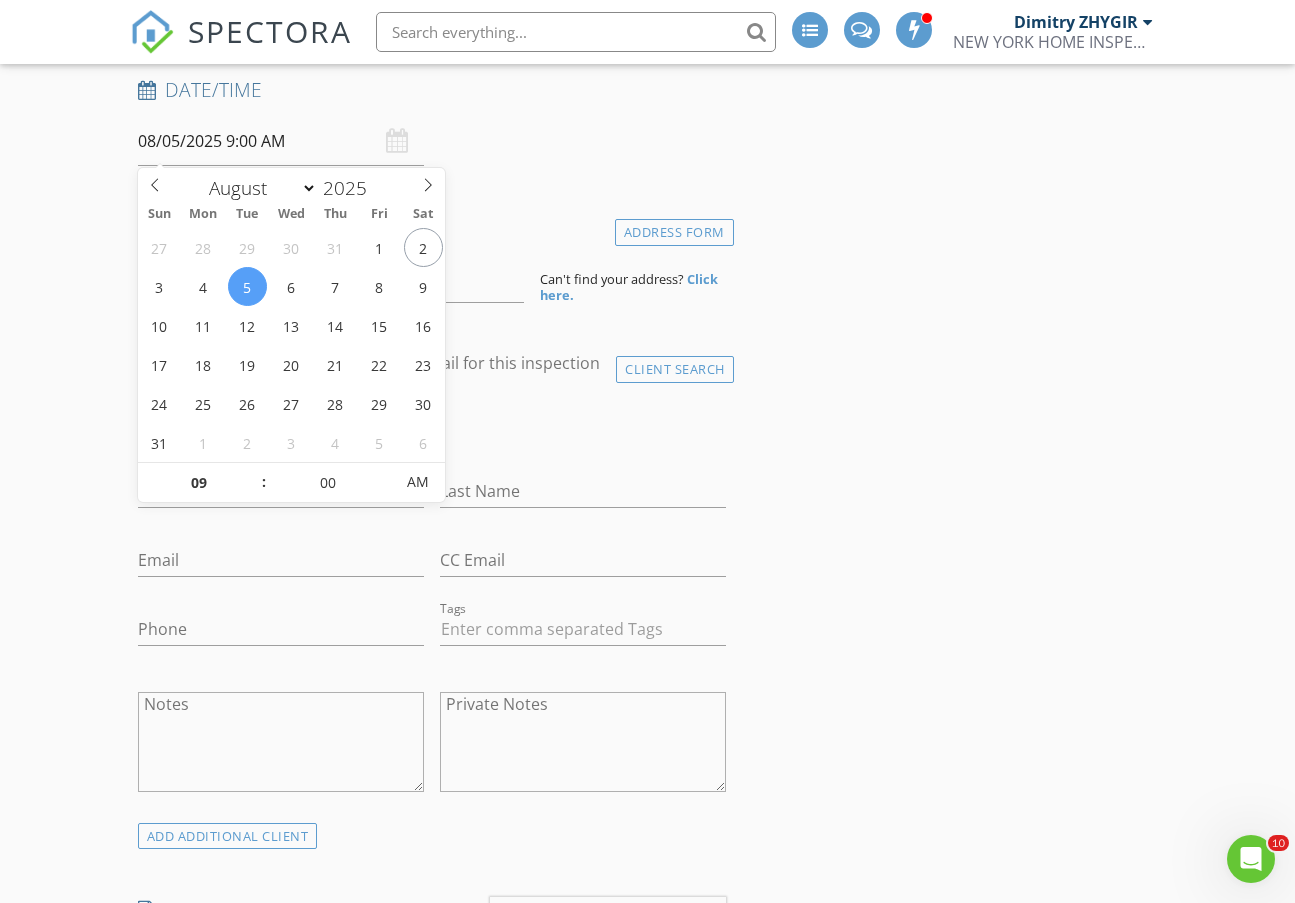 click on "INSPECTOR(S)
check_box_outline_blank   Dimitry ZHYGIR     check_box_outline_blank   Akon Zhen     check_box_outline_blank   Hud Malik     check_box   Jeffrey Alvarez   PRIMARY   Jeffrey Alvarez arrow_drop_down   check_box_outline_blank Jeffrey Alvarez specifically requested
Date/Time
08/05/2025 9:00 AM
Location
Address Form       Can't find your address?   Click here.
client
check_box Enable Client CC email for this inspection   Client Search     check_box_outline_blank Client is a Company/Organization     First Name   Last Name   Email   CC Email   Phone         Tags         Notes   Private Notes
ADD ADDITIONAL client
SERVICES
check_box_outline_blank   Apartment Inspection   check_box_outline_blank   1 Family House Inspection   check_box_outline_blank" at bounding box center (648, 1458) 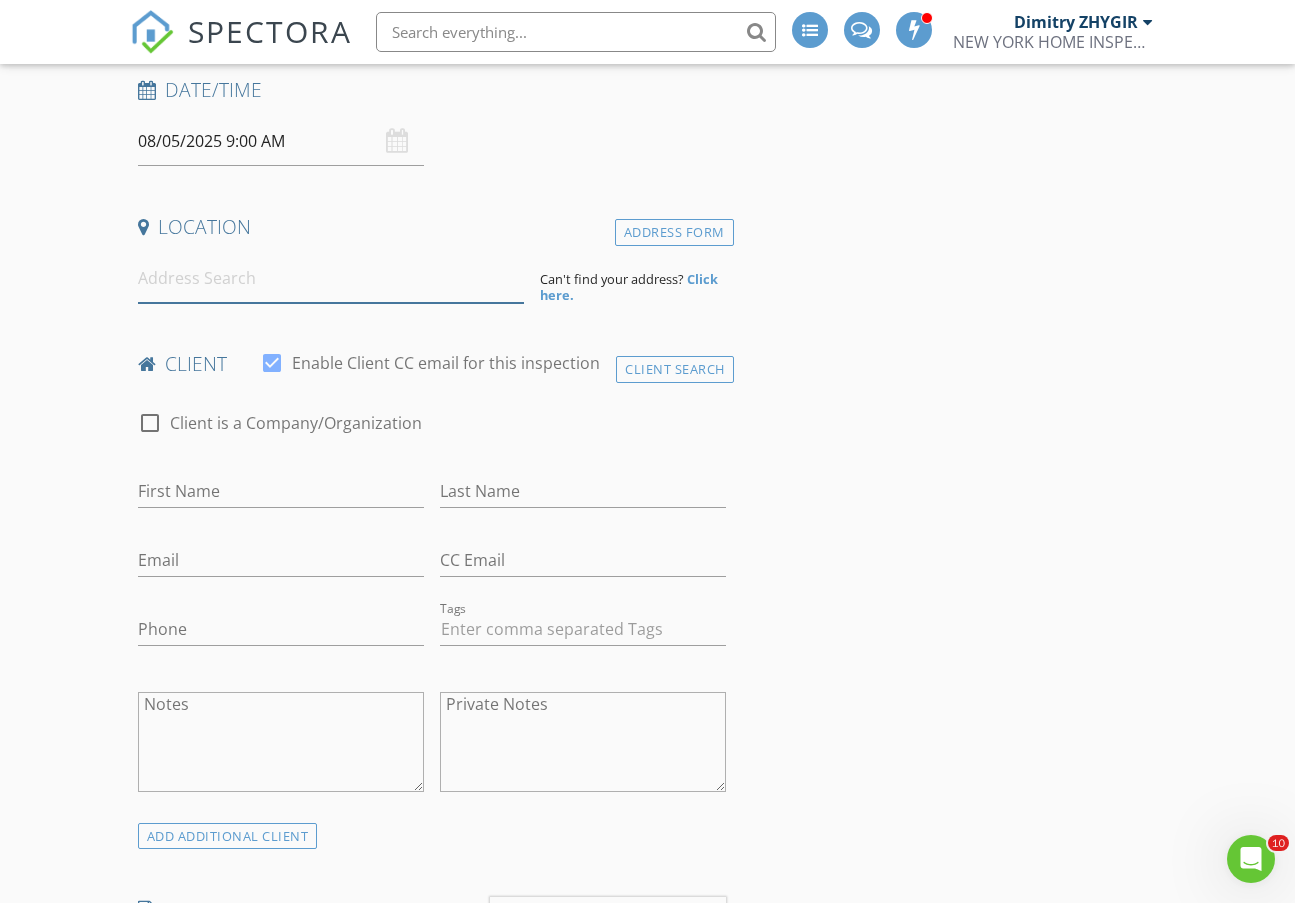 click at bounding box center [331, 278] 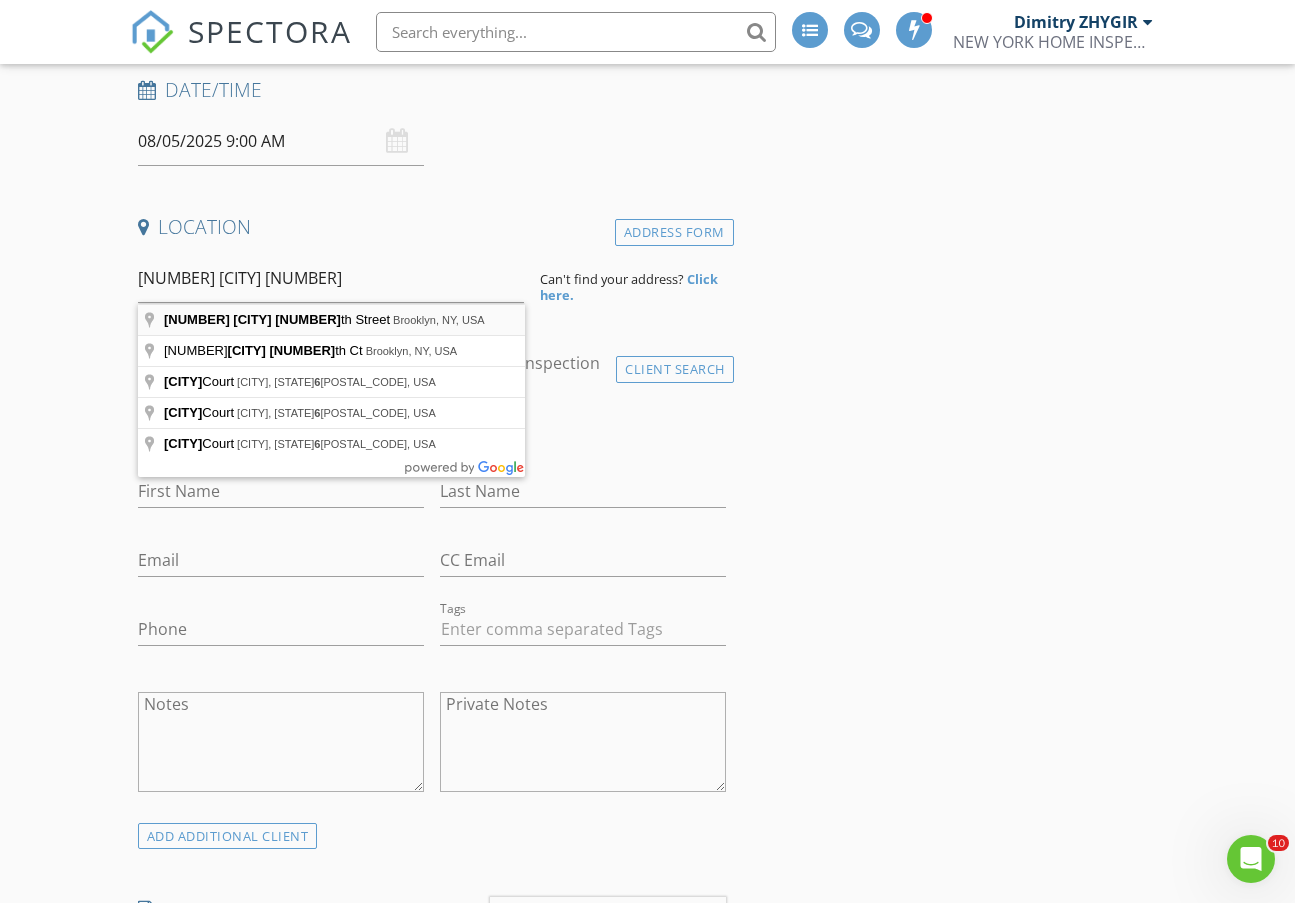 type on "2848 Brighton 6th Street, Brooklyn, NY, USA" 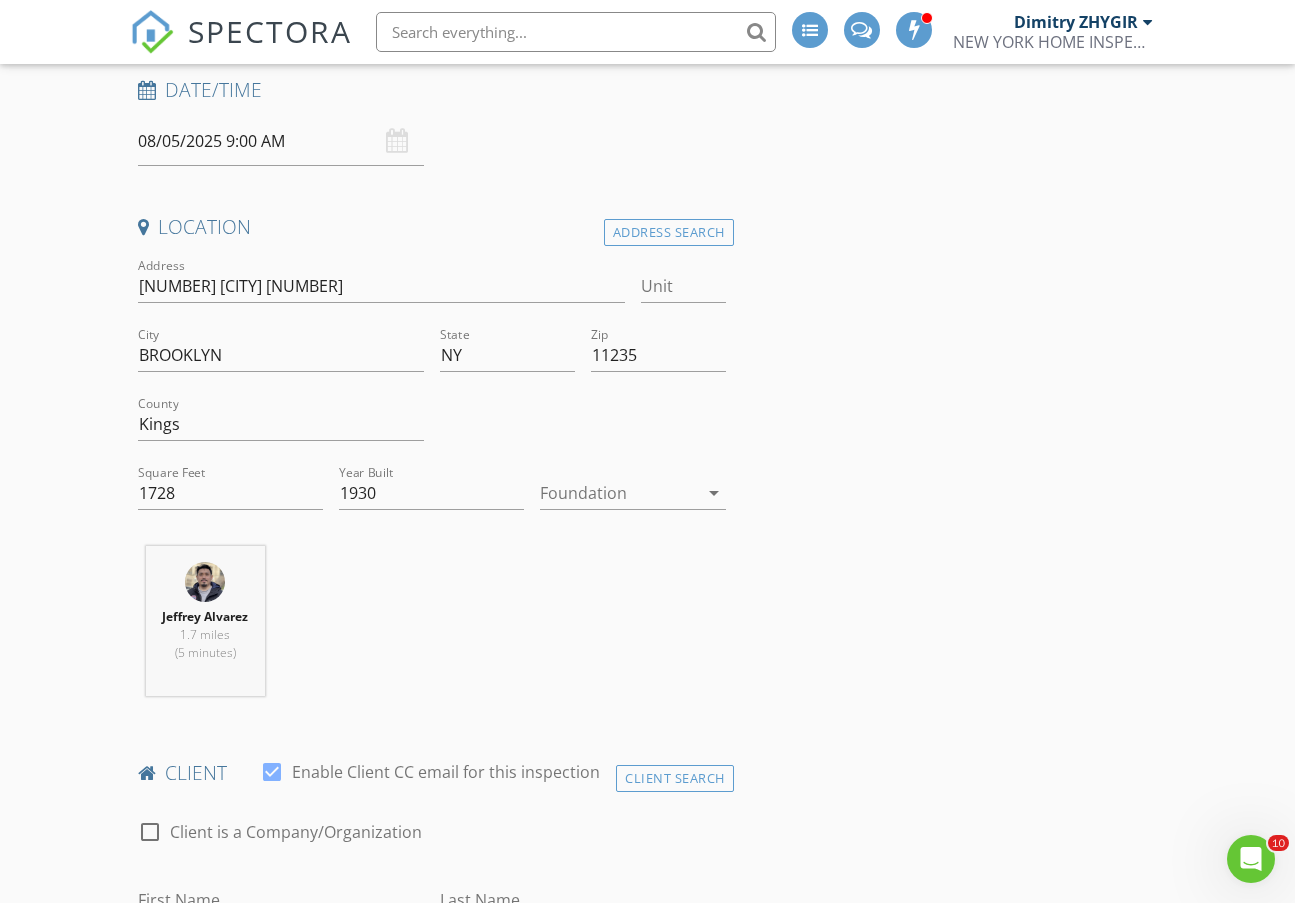 click on "INSPECTOR(S)
check_box_outline_blank   Dimitry ZHYGIR     check_box_outline_blank   Akon Zhen     check_box_outline_blank   Hud Malik     check_box   Jeffrey Alvarez   PRIMARY   Jeffrey Alvarez arrow_drop_down   check_box_outline_blank Jeffrey Alvarez specifically requested
Date/Time
08/05/2025 9:00 AM
Location
Address Search       Address 2848 Brighton 6th St   Unit   City BROOKLYN   State NY   Zip 11235   County Kings     Square Feet 1728   Year Built 1930   Foundation arrow_drop_down     Jeffrey Alvarez     1.7 miles     (5 minutes)
client
check_box Enable Client CC email for this inspection   Client Search     check_box_outline_blank Client is a Company/Organization     First Name   Last Name   Email   CC Email   Phone         Tags         Notes   Private Notes
ADD ADDITIONAL client
Apartment Inspection" at bounding box center [648, 1662] 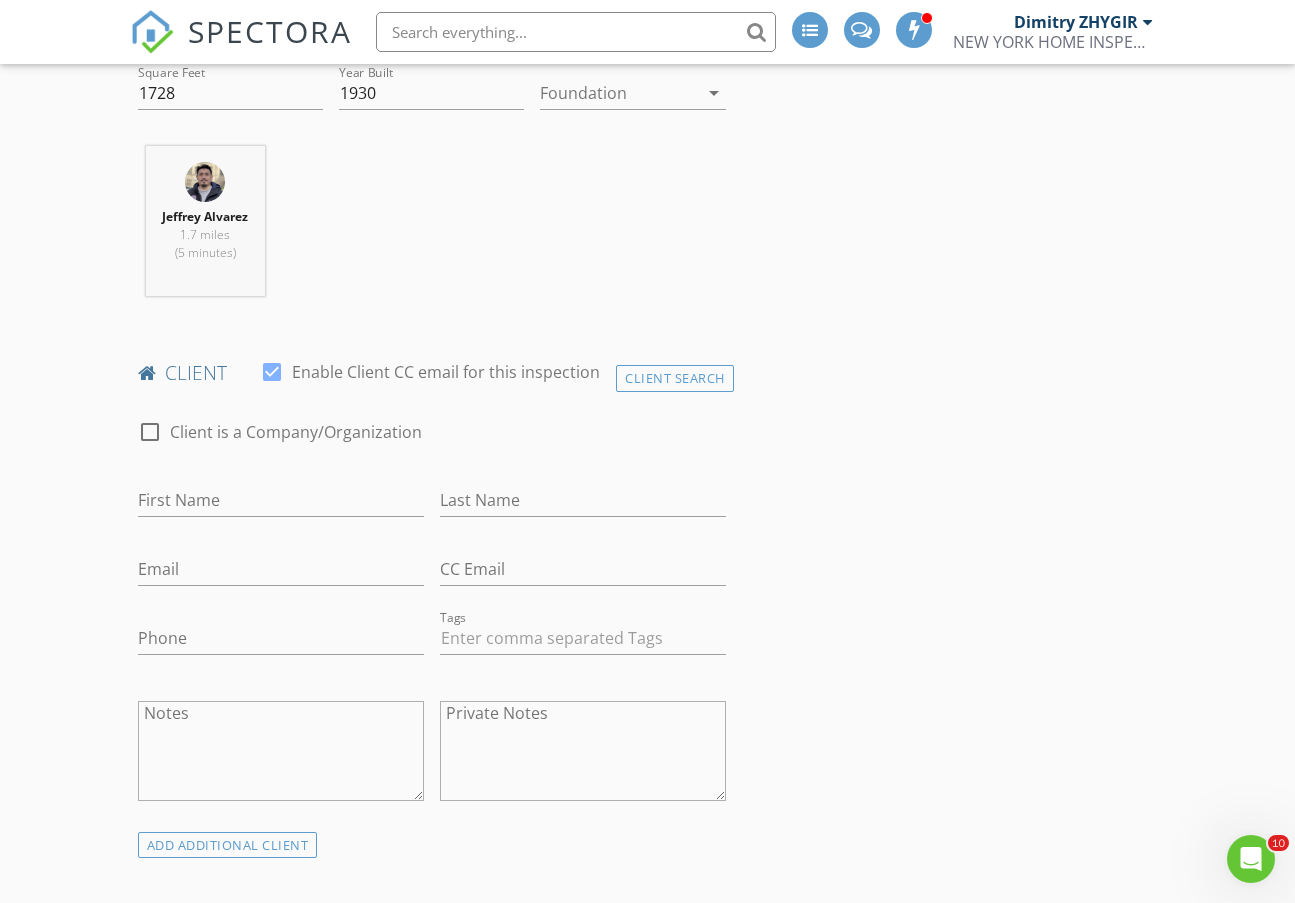 scroll, scrollTop: 833, scrollLeft: 0, axis: vertical 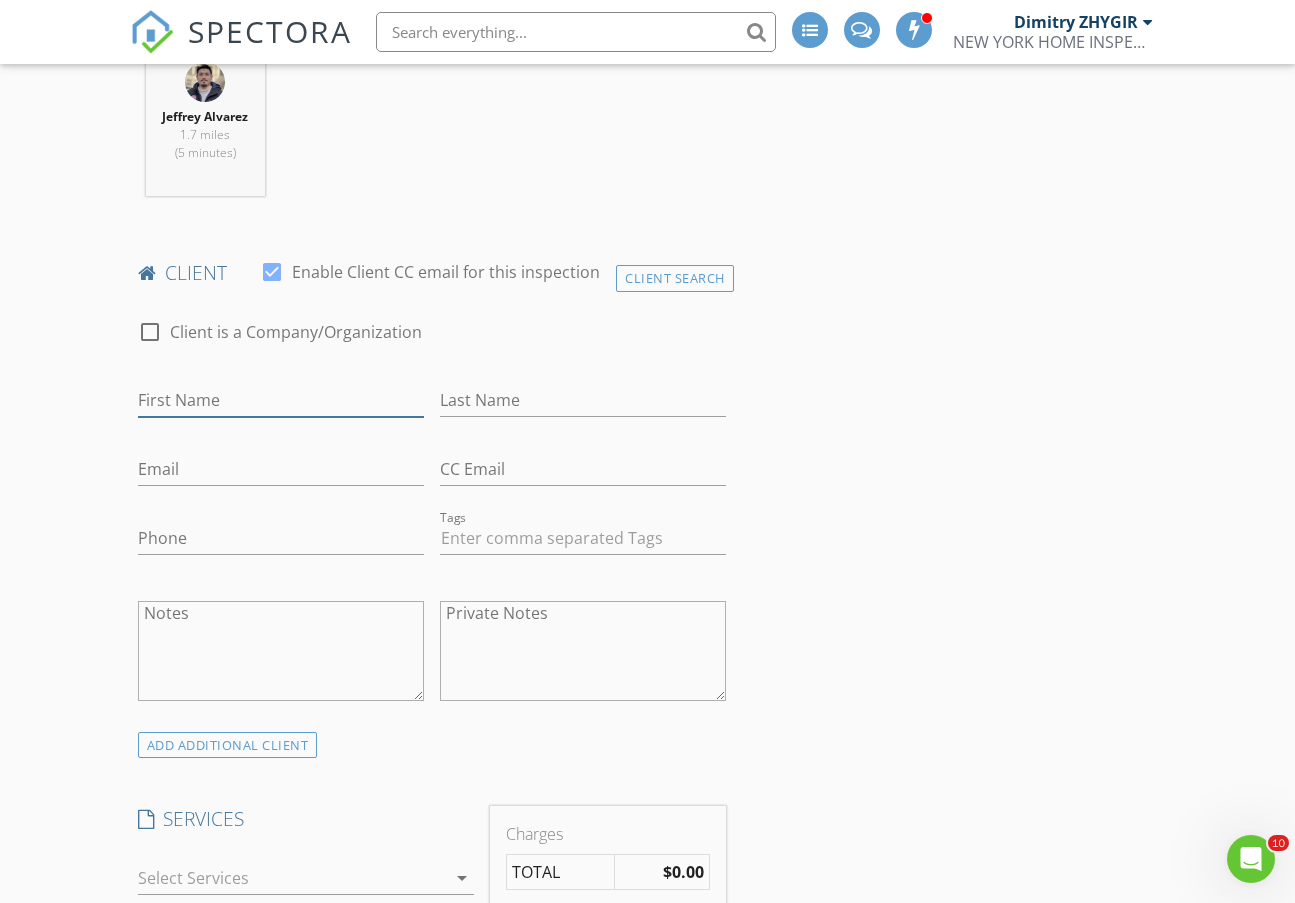 click on "First Name" at bounding box center [281, 400] 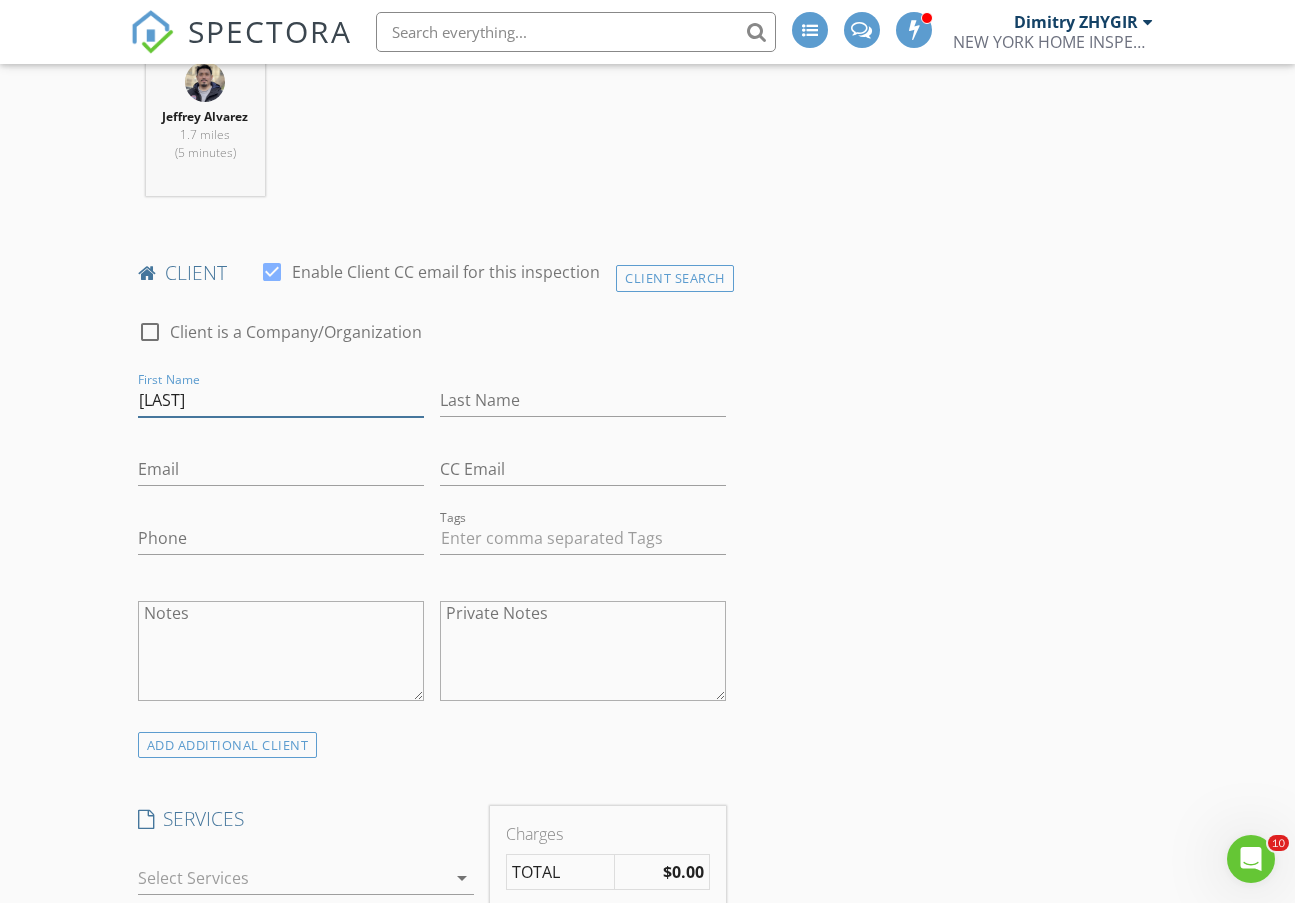 type on "Kinley" 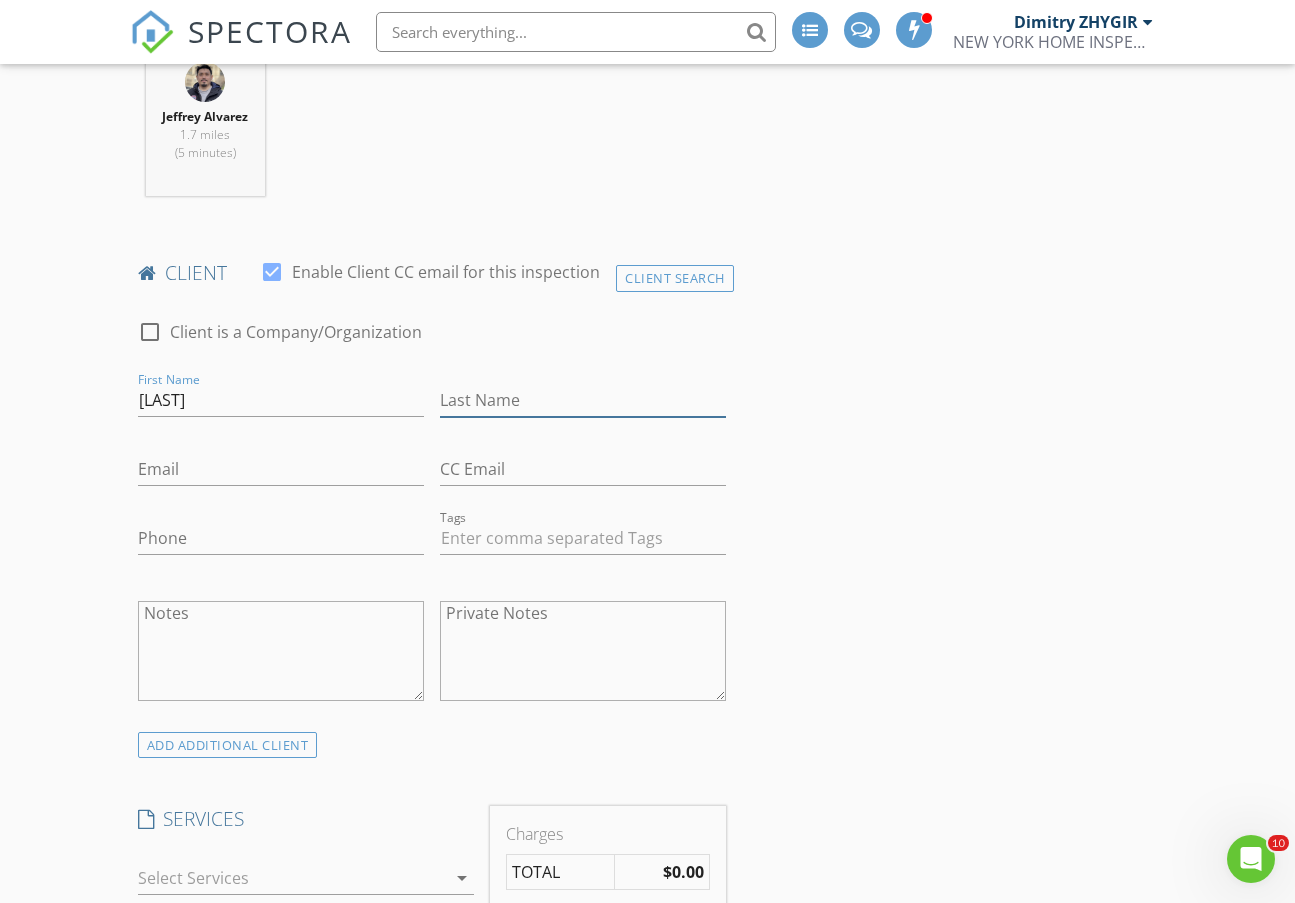 click on "Last Name" at bounding box center [583, 400] 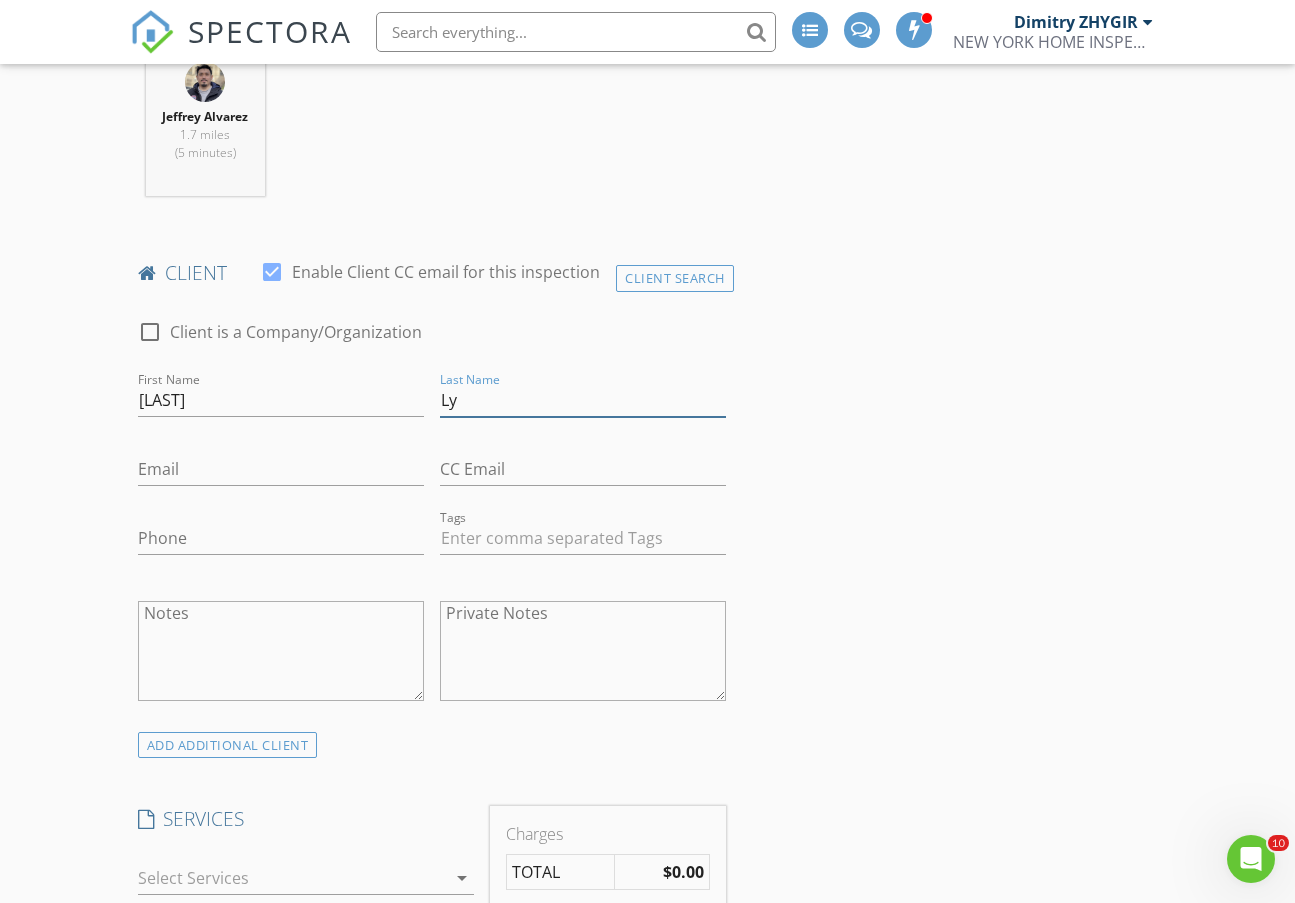 type on "Ly" 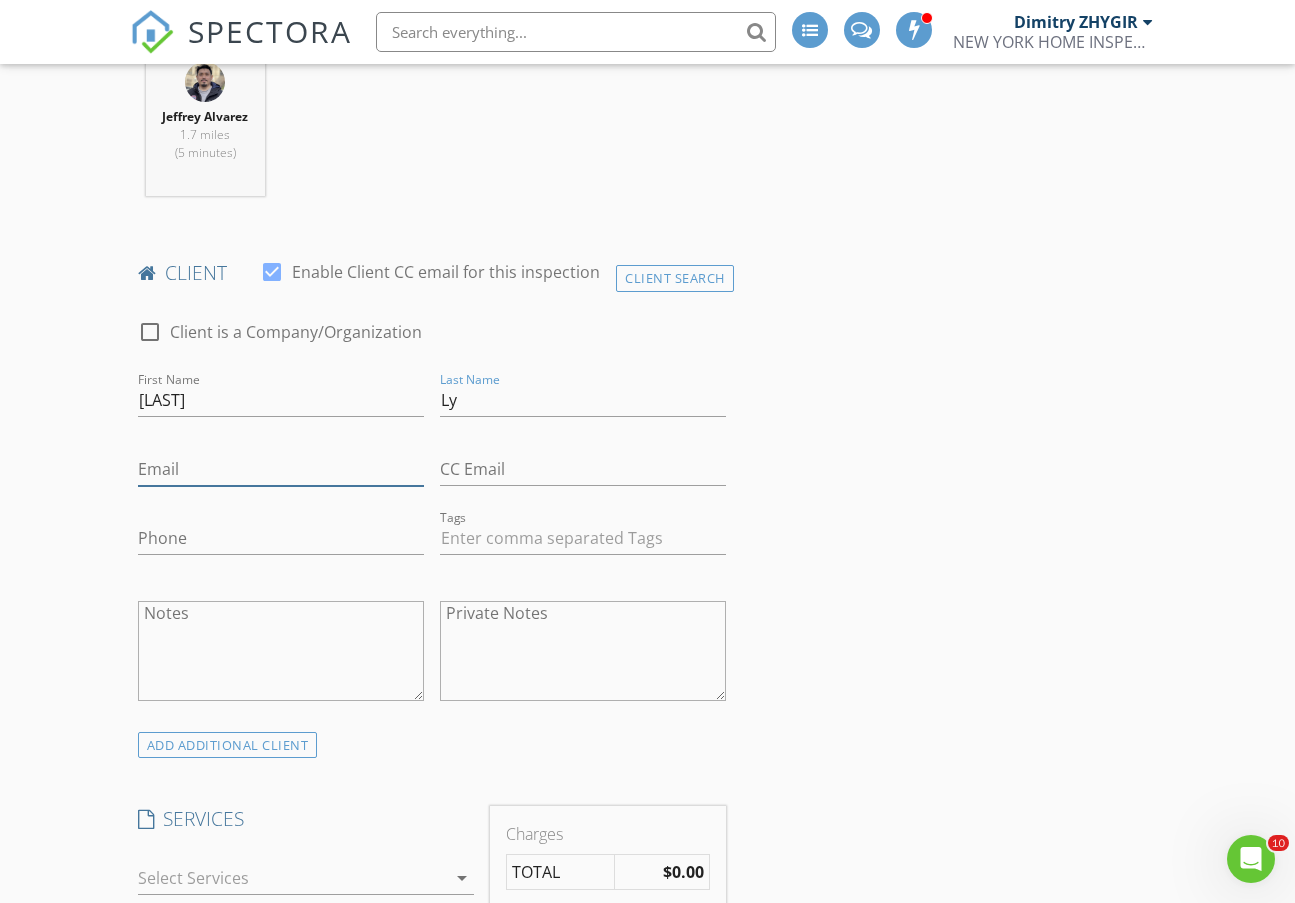 click on "Email" at bounding box center [281, 469] 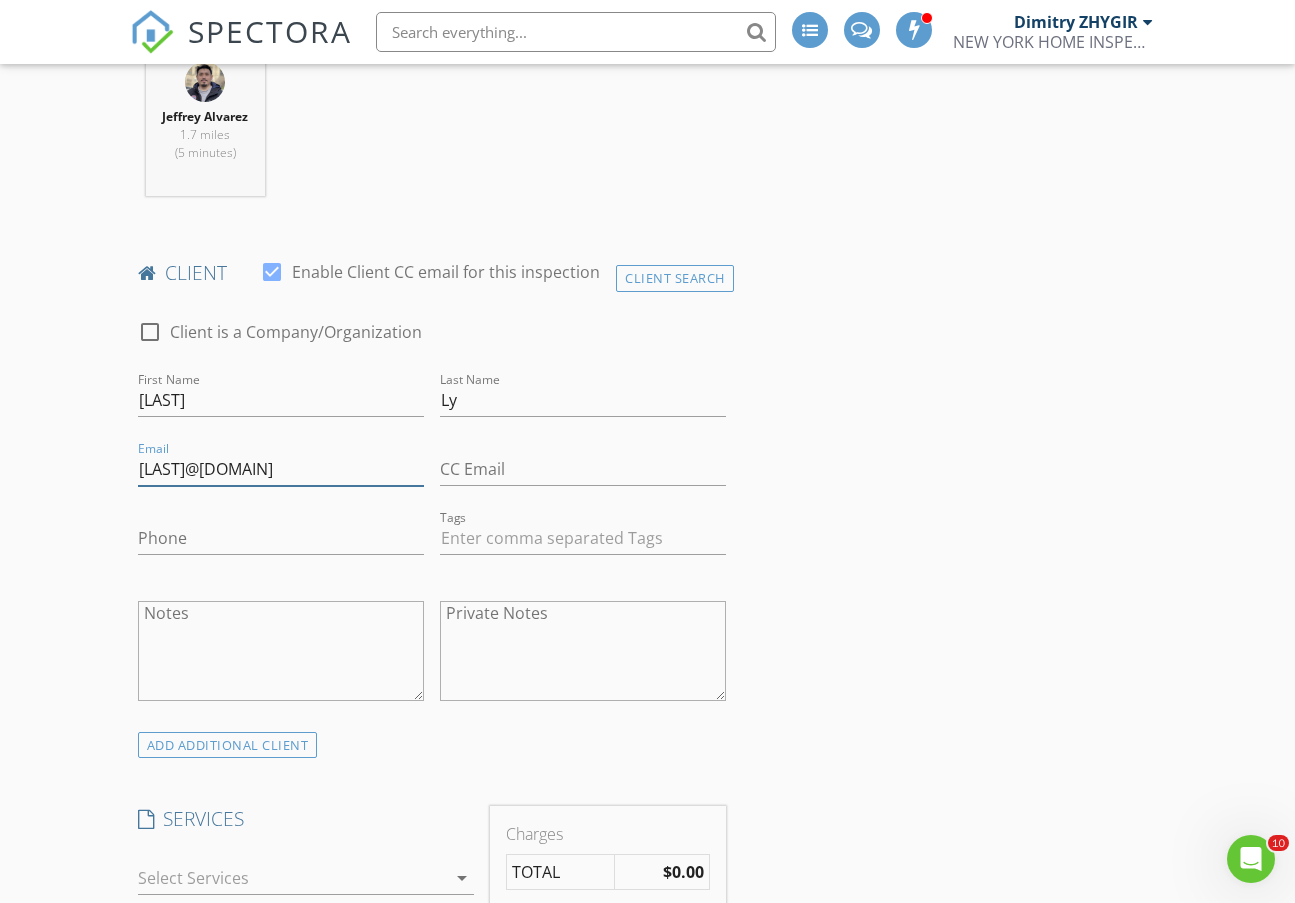 type on "kinleyly@gmail.com" 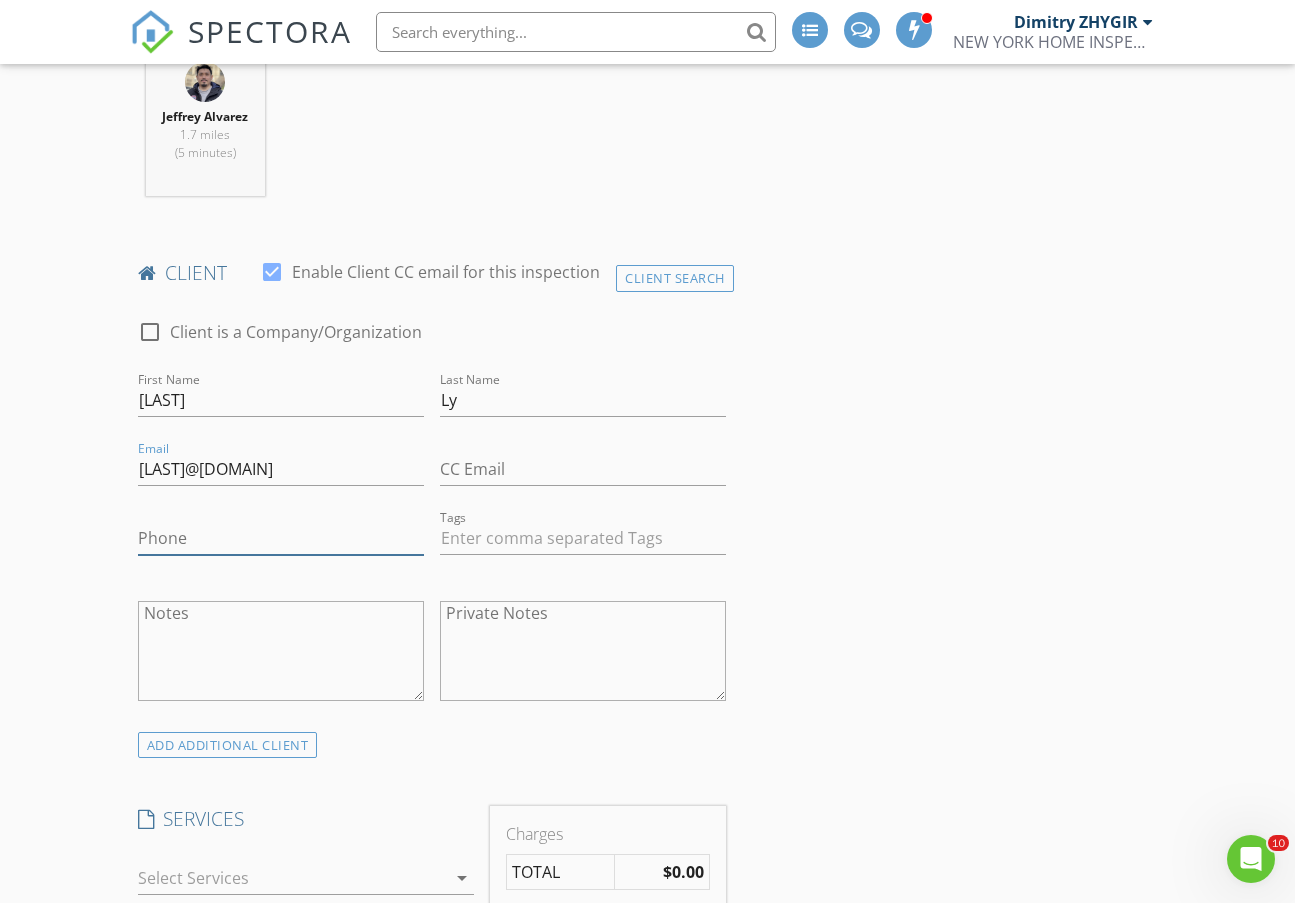click on "Phone" at bounding box center (281, 538) 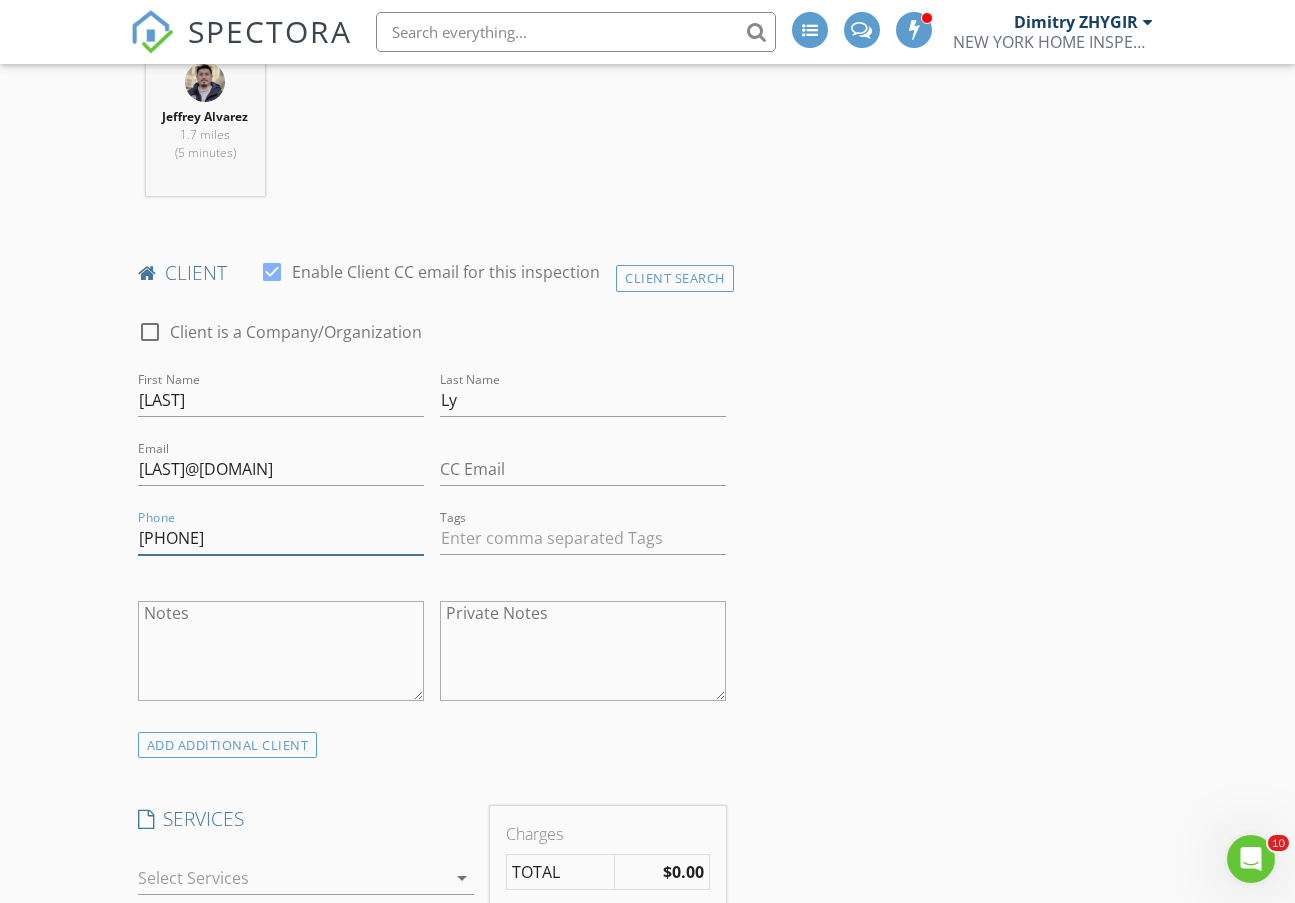 type on "646-515-2661" 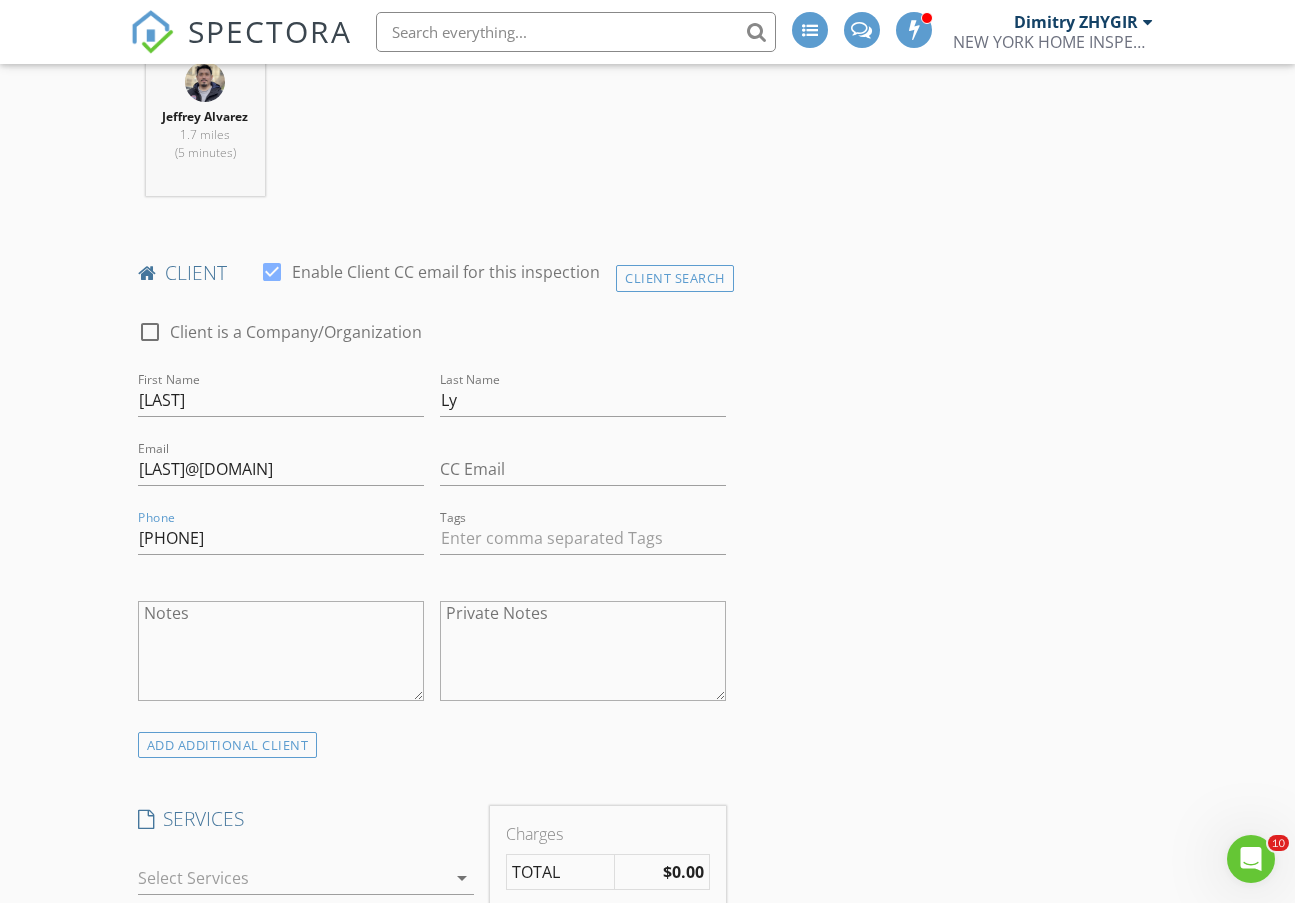 click on "INSPECTOR(S)
check_box_outline_blank   Dimitry ZHYGIR     check_box_outline_blank   Akon Zhen     check_box_outline_blank   Hud Malik     check_box   Jeffrey Alvarez   PRIMARY   Jeffrey Alvarez arrow_drop_down   check_box_outline_blank Jeffrey Alvarez specifically requested
Date/Time
08/05/2025 9:00 AM
Location
Address Search       Address 2848 Brighton 6th St   Unit   City BROOKLYN   State NY   Zip 11235   County Kings     Square Feet 1728   Year Built 1930   Foundation arrow_drop_down     Jeffrey Alvarez     1.7 miles     (5 minutes)
client
check_box Enable Client CC email for this inspection   Client Search     check_box_outline_blank Client is a Company/Organization     First Name Kinley   Last Name Ly   Email kinleyly@gmail.com   CC Email   Phone 646-515-2661         Tags         Notes   Private Notes
SERVICES" at bounding box center (648, 1162) 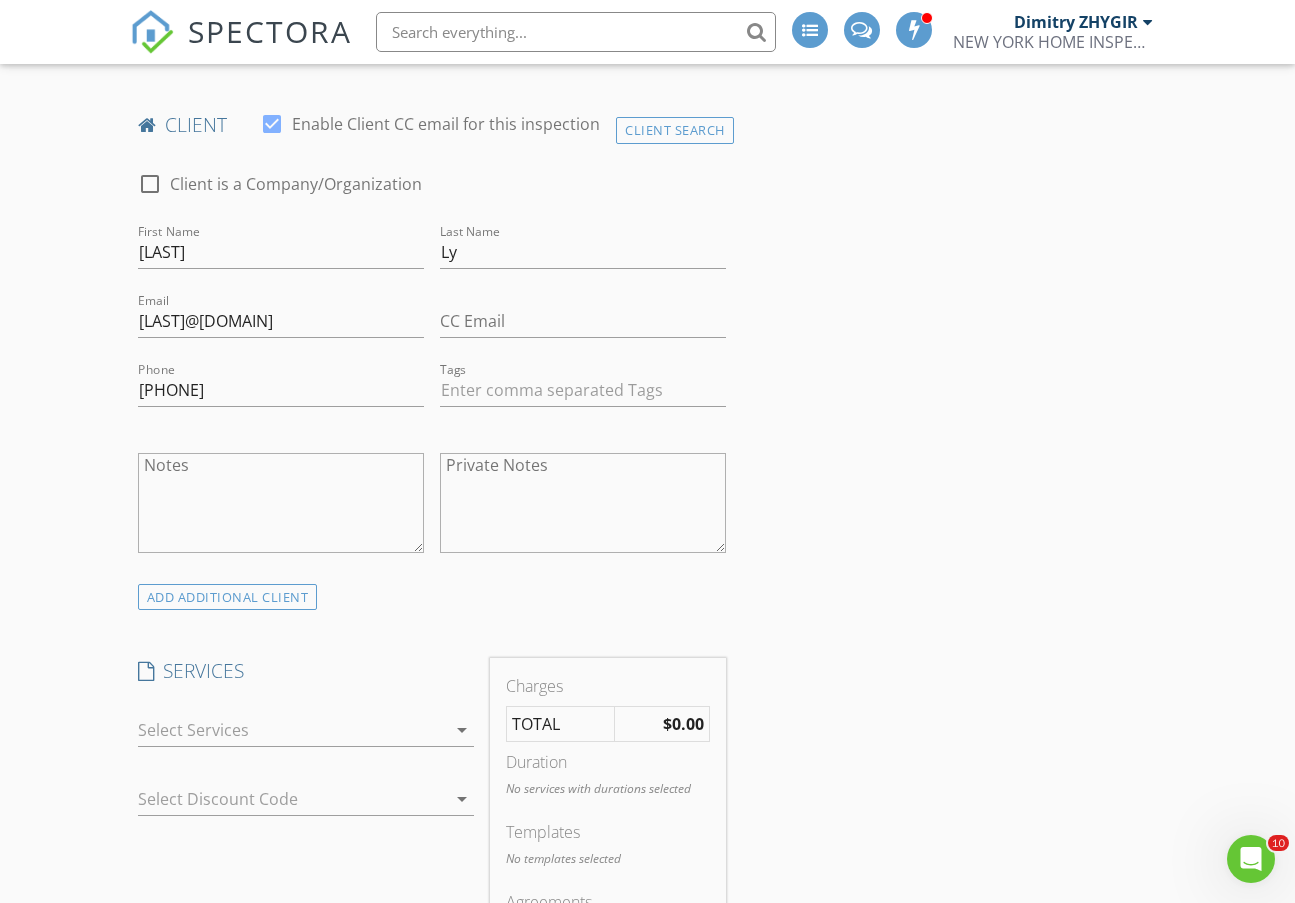 scroll, scrollTop: 1167, scrollLeft: 0, axis: vertical 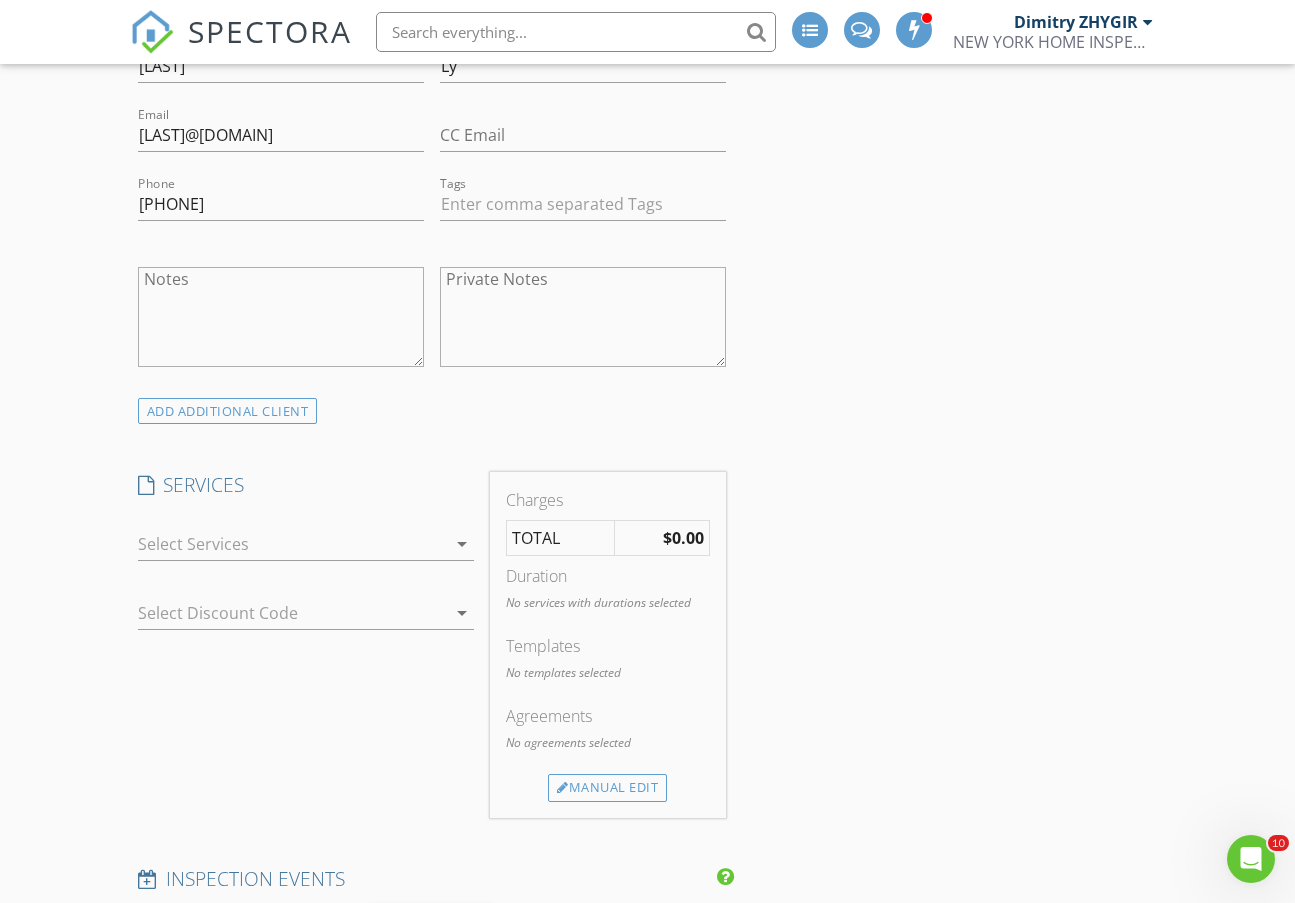 click at bounding box center (292, 544) 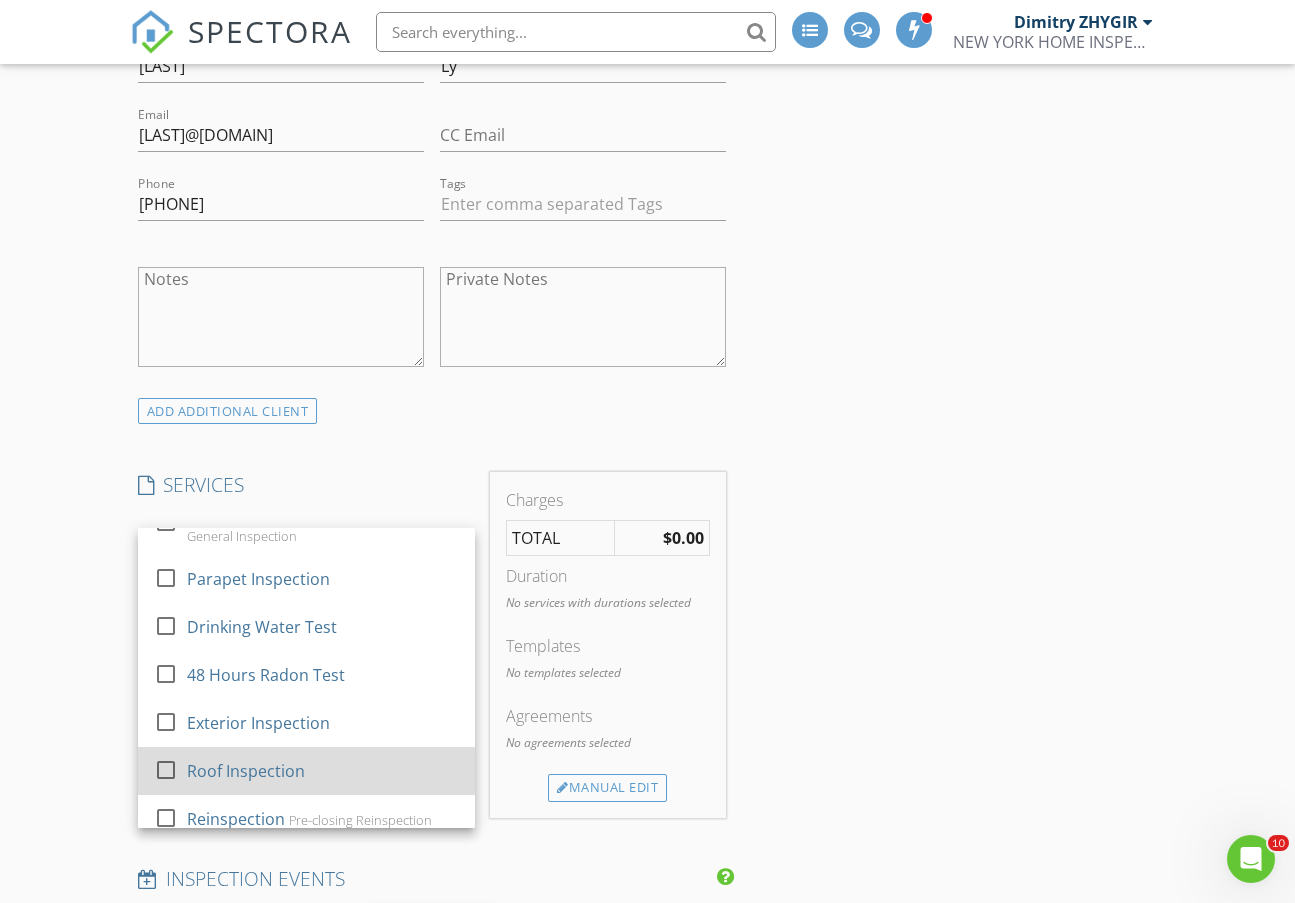 scroll, scrollTop: 333, scrollLeft: 0, axis: vertical 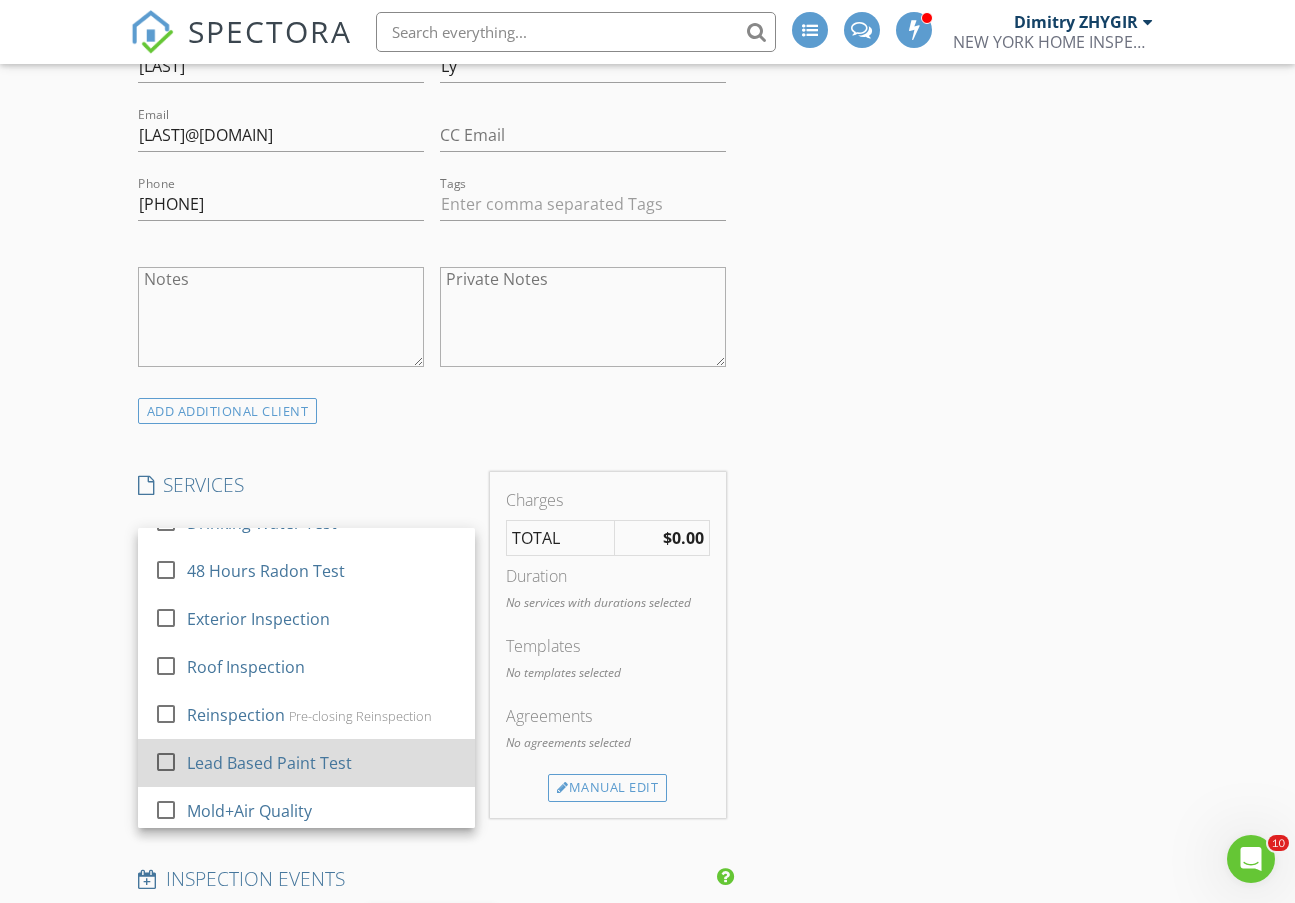 click at bounding box center (166, 762) 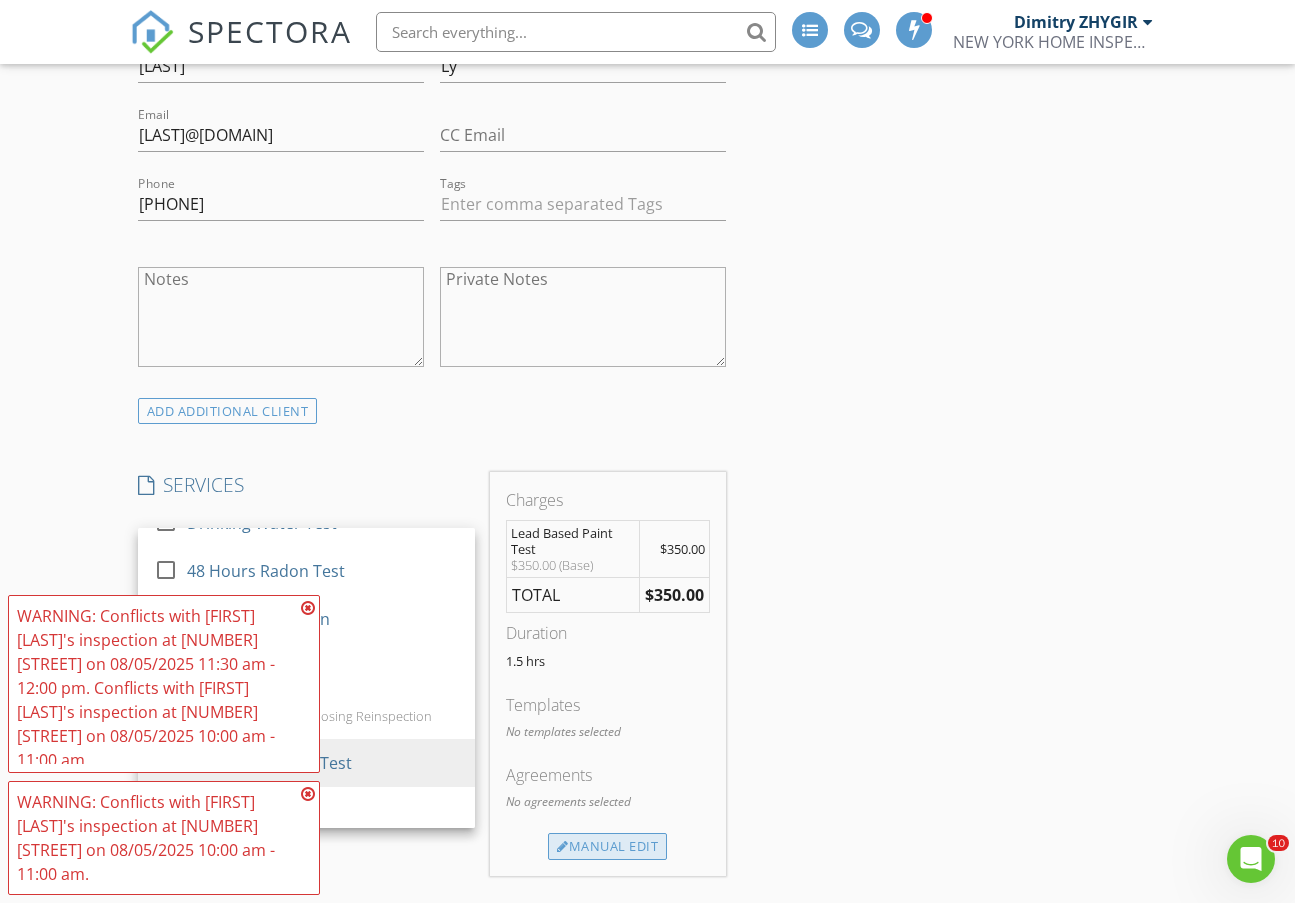 click on "Manual Edit" at bounding box center (607, 847) 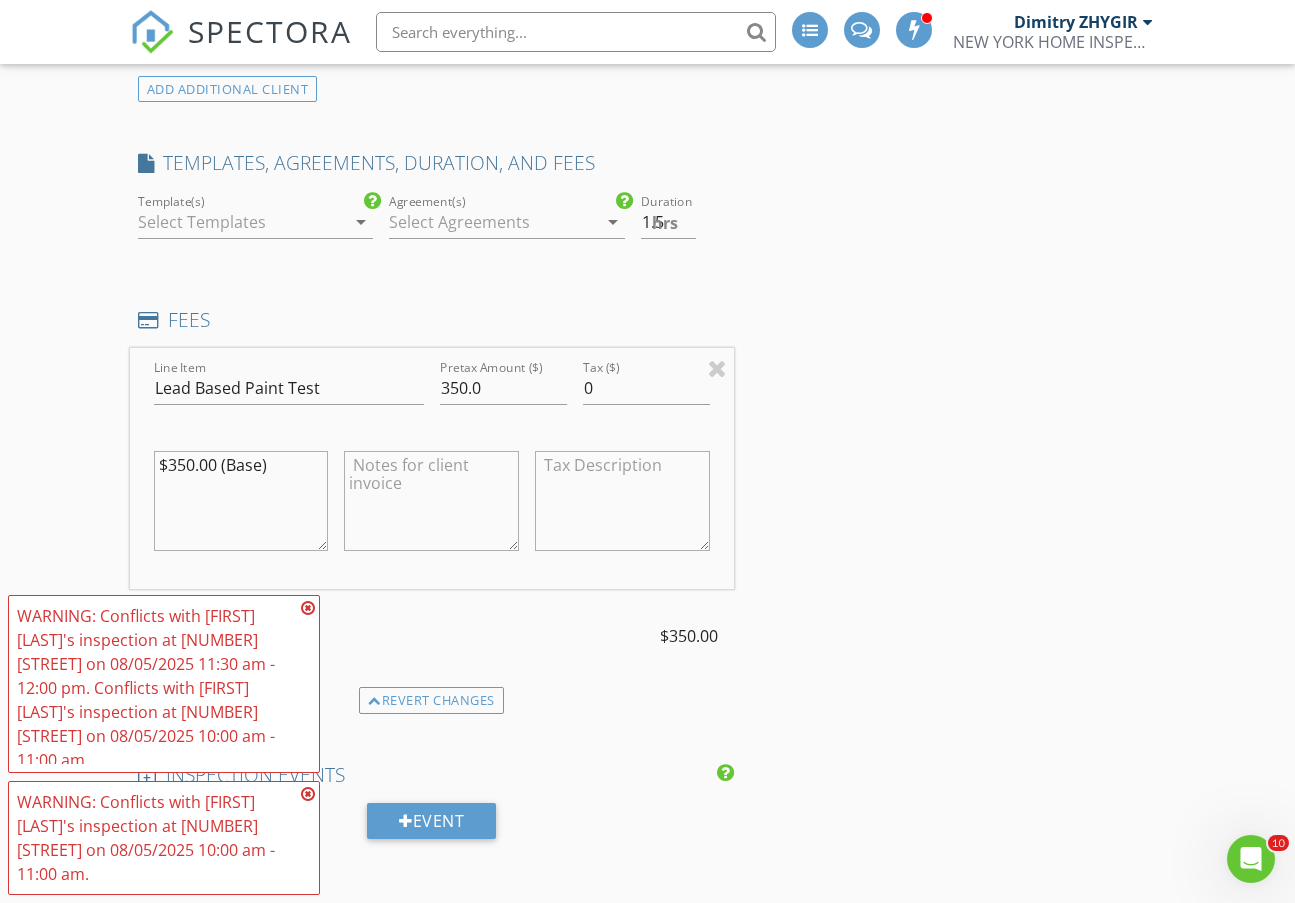 scroll, scrollTop: 1500, scrollLeft: 0, axis: vertical 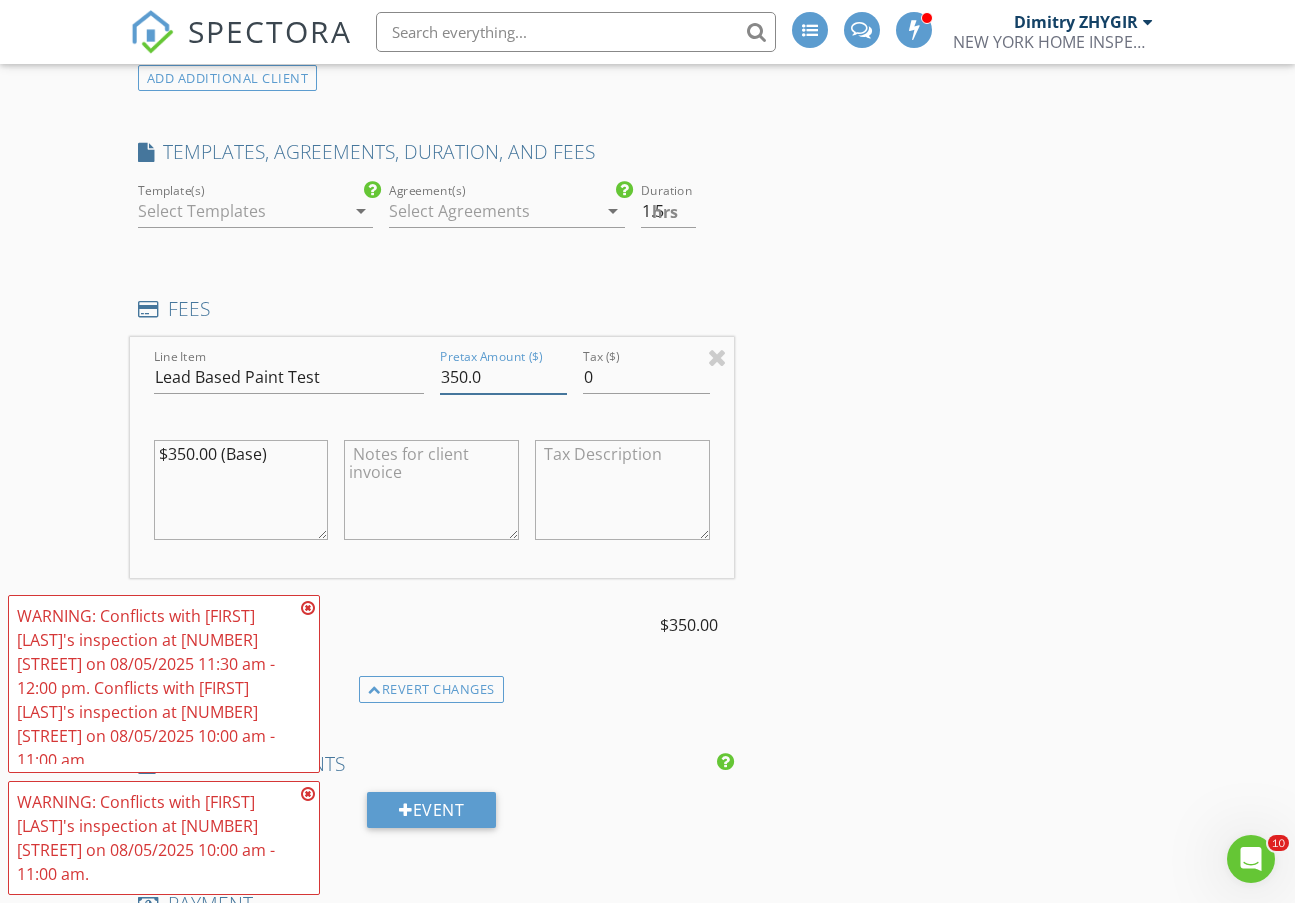 drag, startPoint x: 447, startPoint y: 394, endPoint x: 379, endPoint y: 407, distance: 69.2315 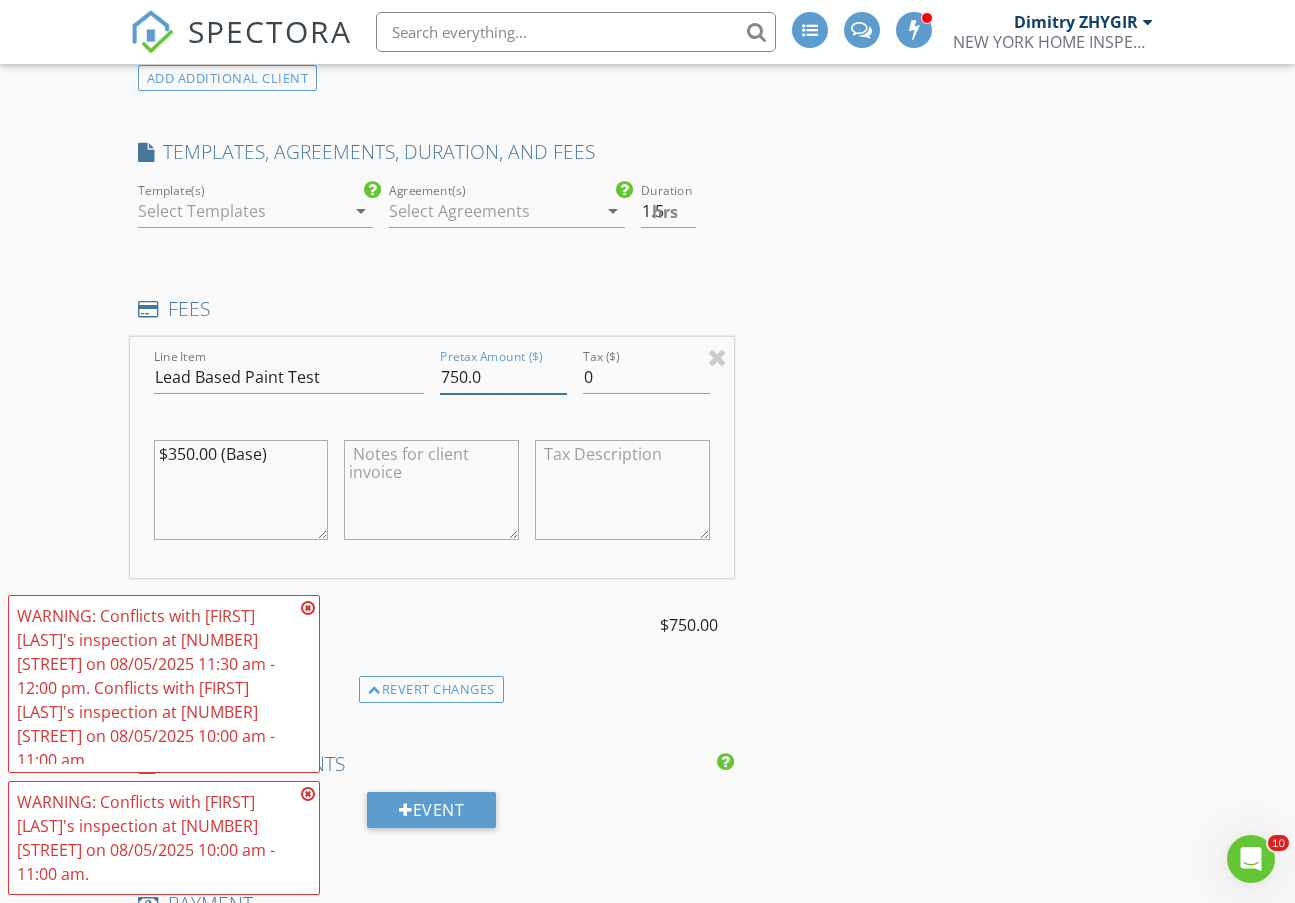 type on "750.0" 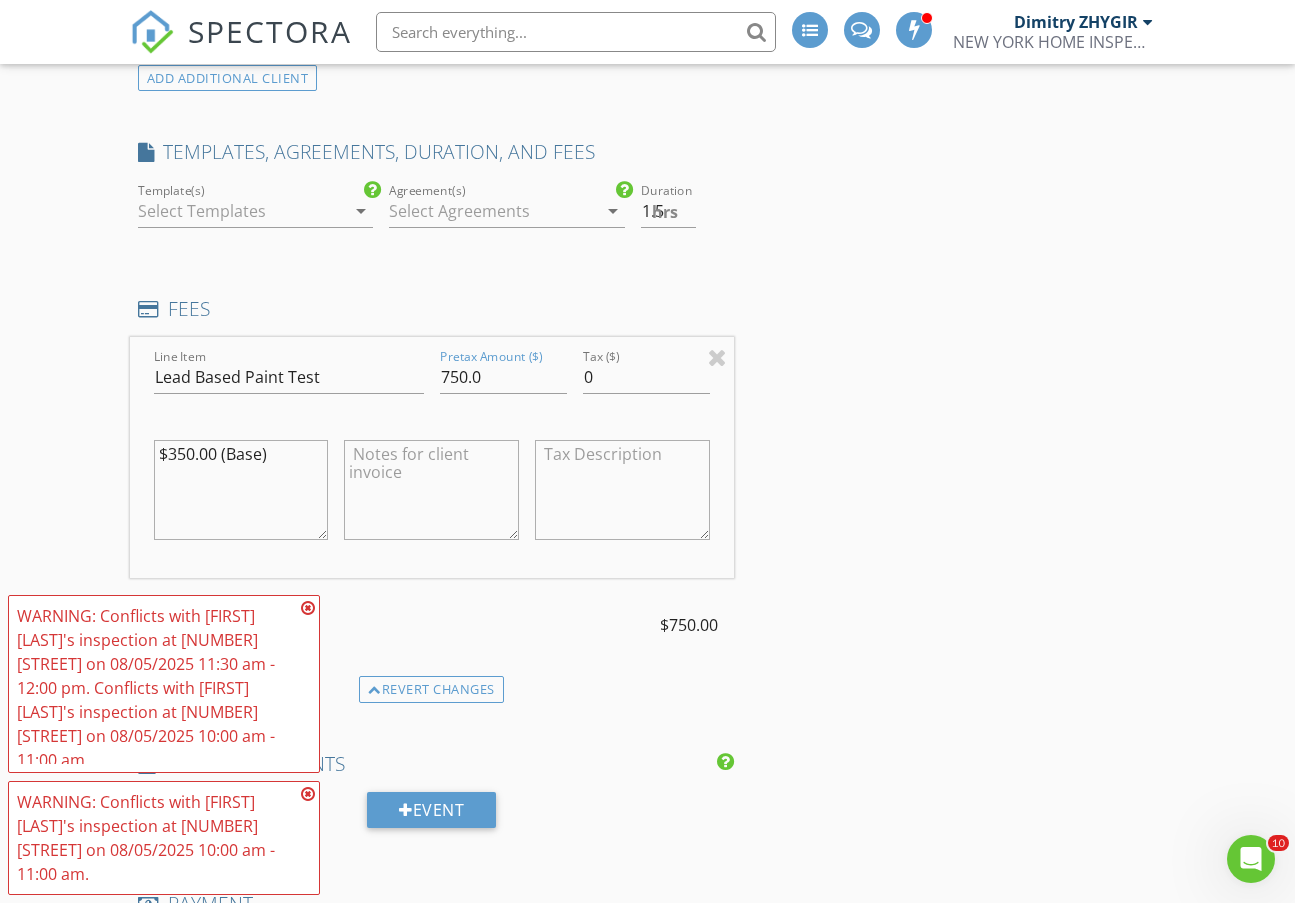 click on "INSPECTOR(S)
check_box_outline_blank   Dimitry ZHYGIR     check_box_outline_blank   Akon Zhen     check_box_outline_blank   Hud Malik     check_box   Jeffrey Alvarez   PRIMARY   Jeffrey Alvarez arrow_drop_down   check_box_outline_blank Jeffrey Alvarez specifically requested
Date/Time
08/05/2025 9:00 AM
Location
Address Search       Address 2848 Brighton 6th St   Unit   City BROOKLYN   State NY   Zip 11235   County Kings     Square Feet 1728   Year Built 1930   Foundation arrow_drop_down     Jeffrey Alvarez     1.7 miles     (5 minutes)
client
check_box Enable Client CC email for this inspection   Client Search     check_box_outline_blank Client is a Company/Organization     First Name Kinley   Last Name Ly   Email kinleyly@gmail.com   CC Email   Phone 646-515-2661         Tags         Notes   Private Notes
SERVICES" at bounding box center (648, 605) 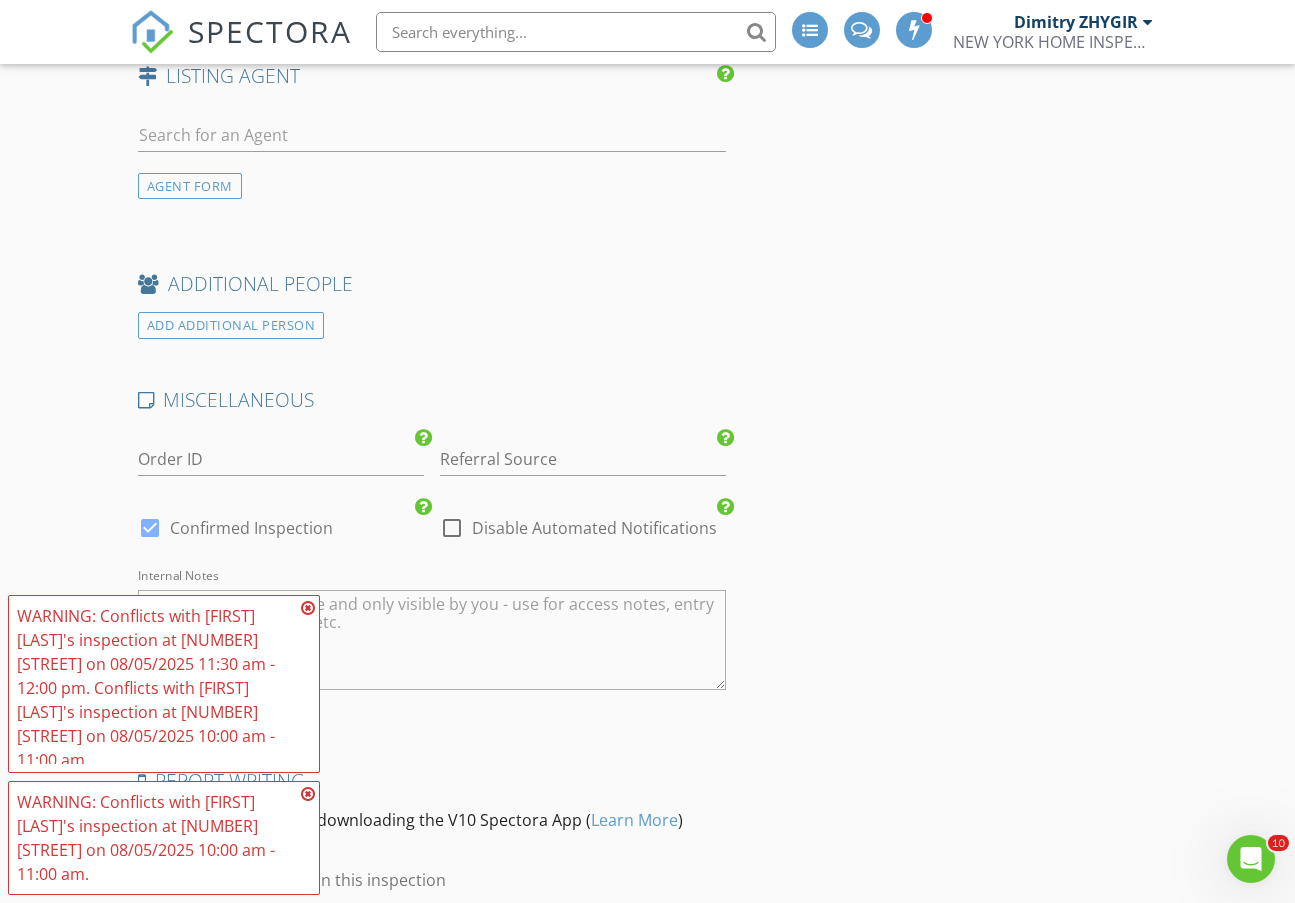 scroll, scrollTop: 2833, scrollLeft: 0, axis: vertical 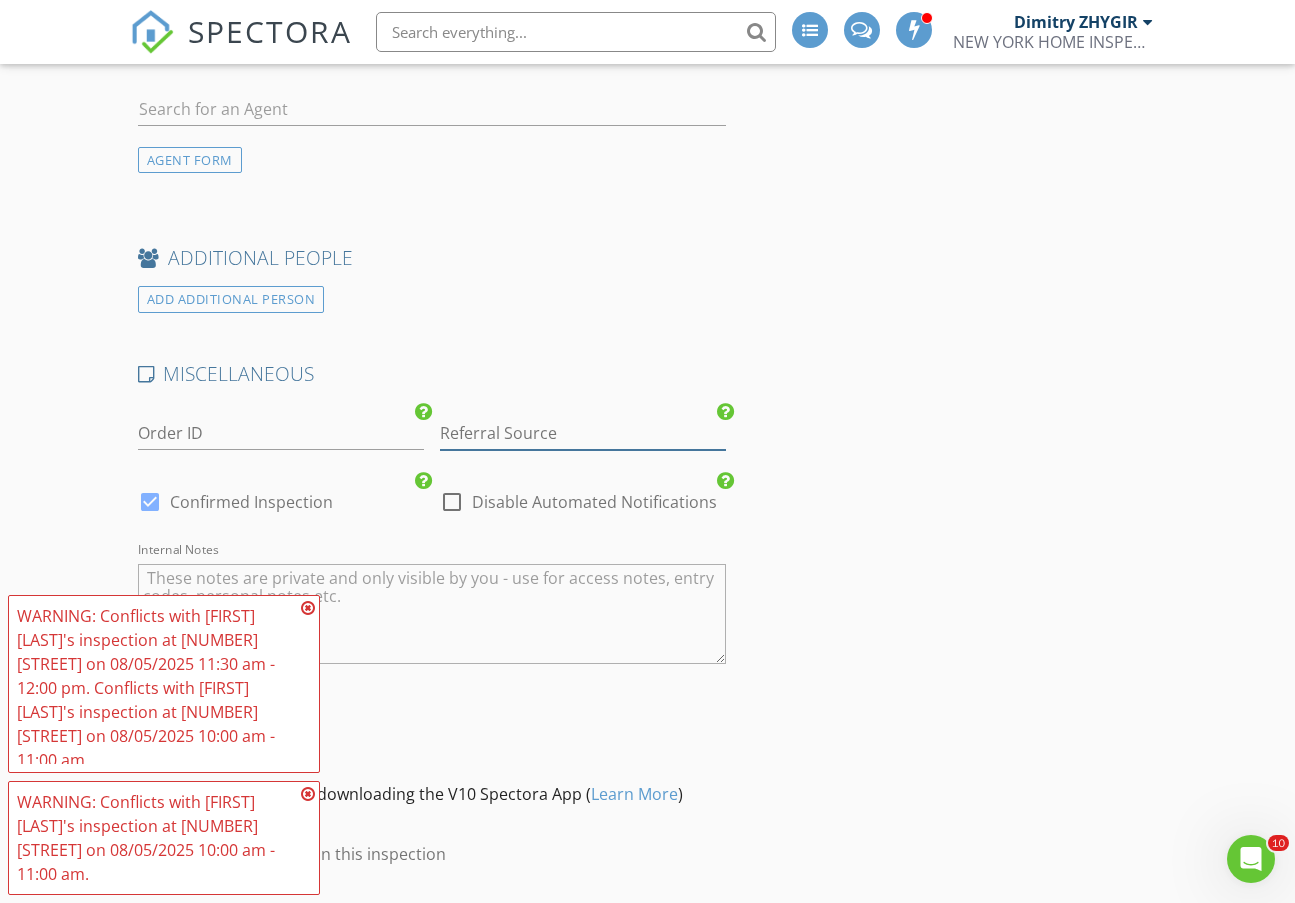 click at bounding box center [583, 433] 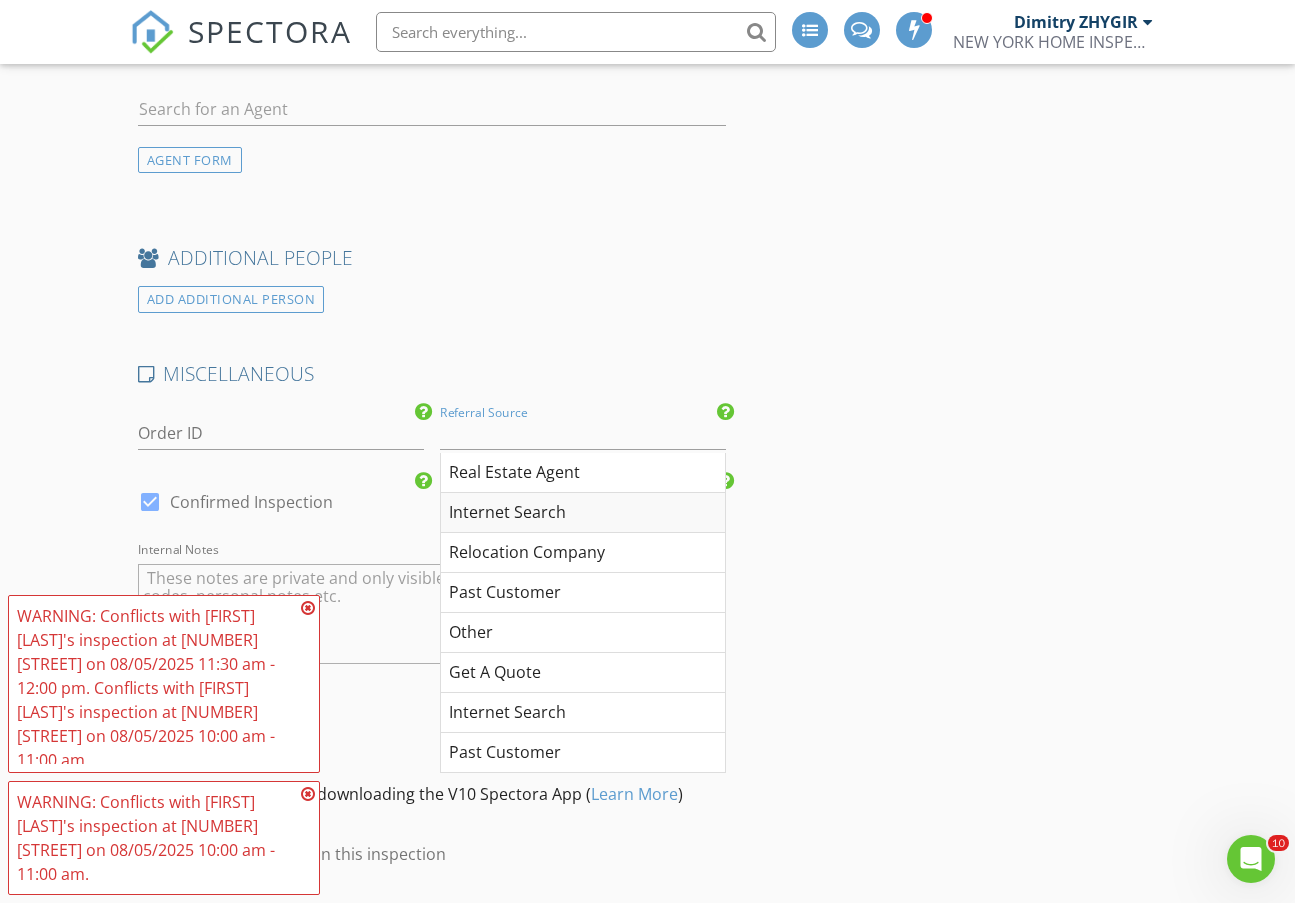 click on "Internet Search" at bounding box center [583, 513] 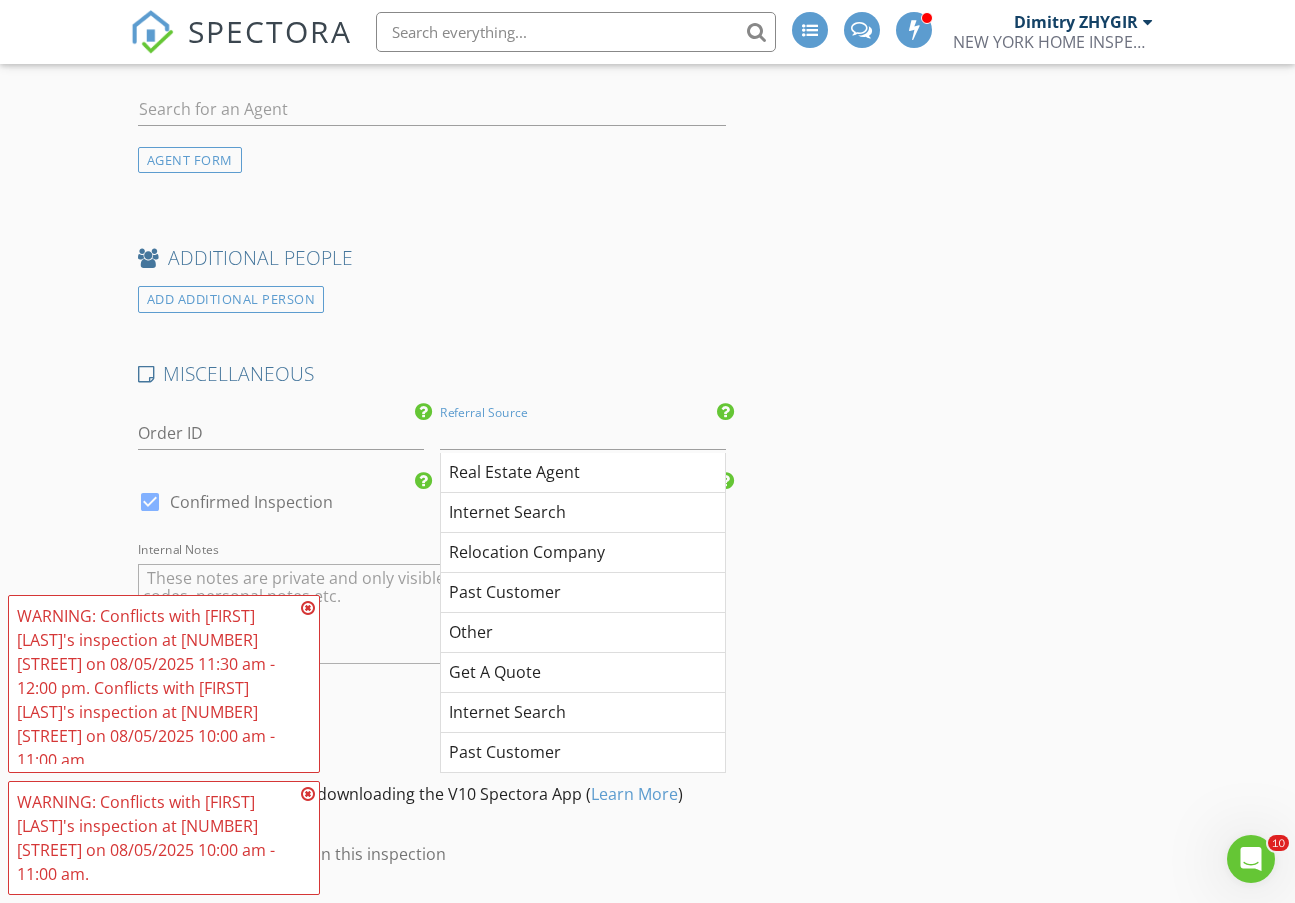 type on "Internet Search" 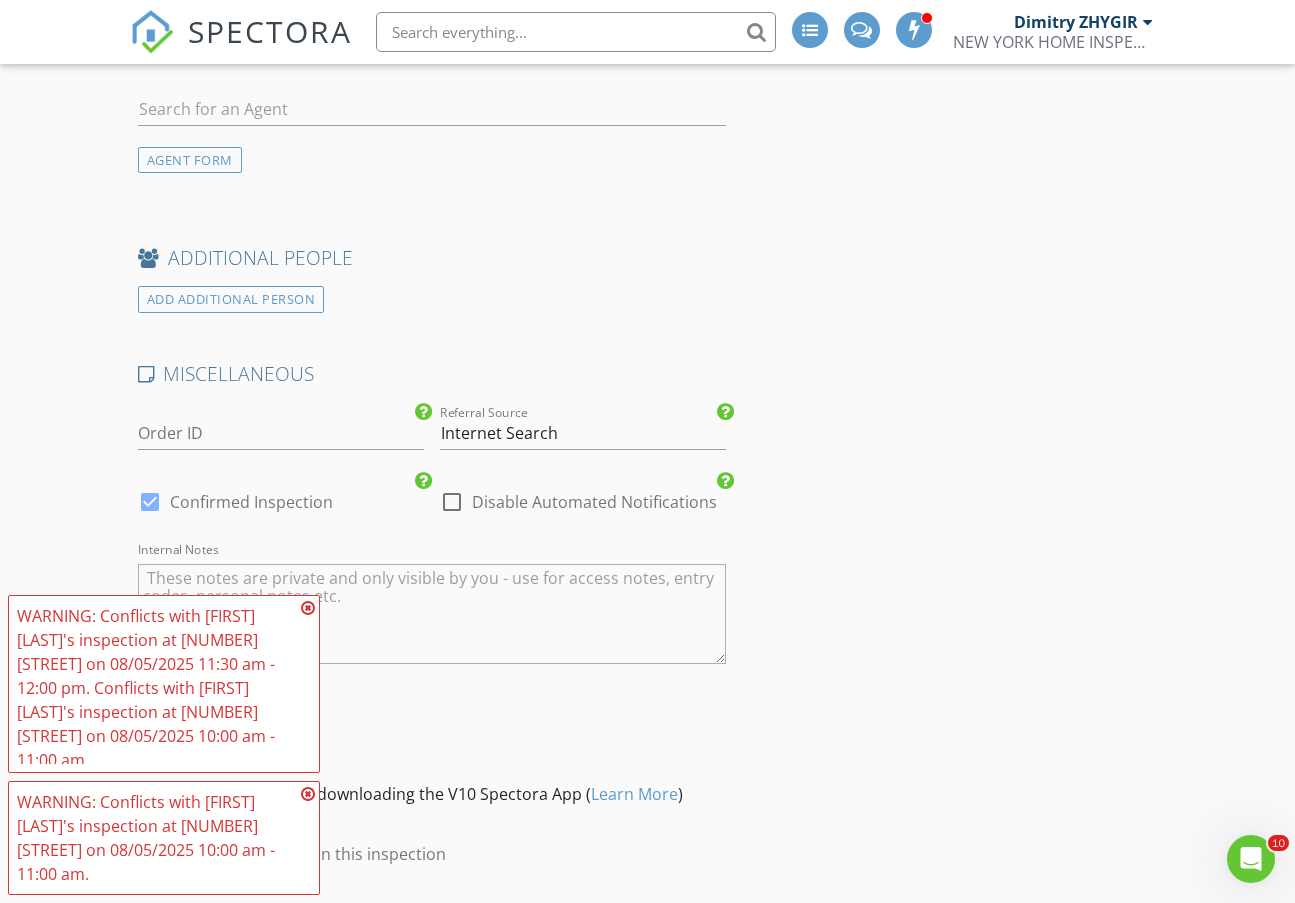 click on "INSPECTOR(S)
check_box_outline_blank   Dimitry ZHYGIR     check_box_outline_blank   Akon Zhen     check_box_outline_blank   Hud Malik     check_box   Jeffrey Alvarez   PRIMARY   Jeffrey Alvarez arrow_drop_down   check_box_outline_blank Jeffrey Alvarez specifically requested
Date/Time
08/05/2025 9:00 AM
Location
Address Search       Address 2848 Brighton 6th St   Unit   City BROOKLYN   State NY   Zip 11235   County Kings     Square Feet 1728   Year Built 1930   Foundation arrow_drop_down     Jeffrey Alvarez     1.7 miles     (5 minutes)
client
check_box Enable Client CC email for this inspection   Client Search     check_box_outline_blank Client is a Company/Organization     First Name Kinley   Last Name Ly   Email kinleyly@gmail.com   CC Email   Phone 646-515-2661         Tags         Notes   Private Notes
SERVICES" at bounding box center [648, -728] 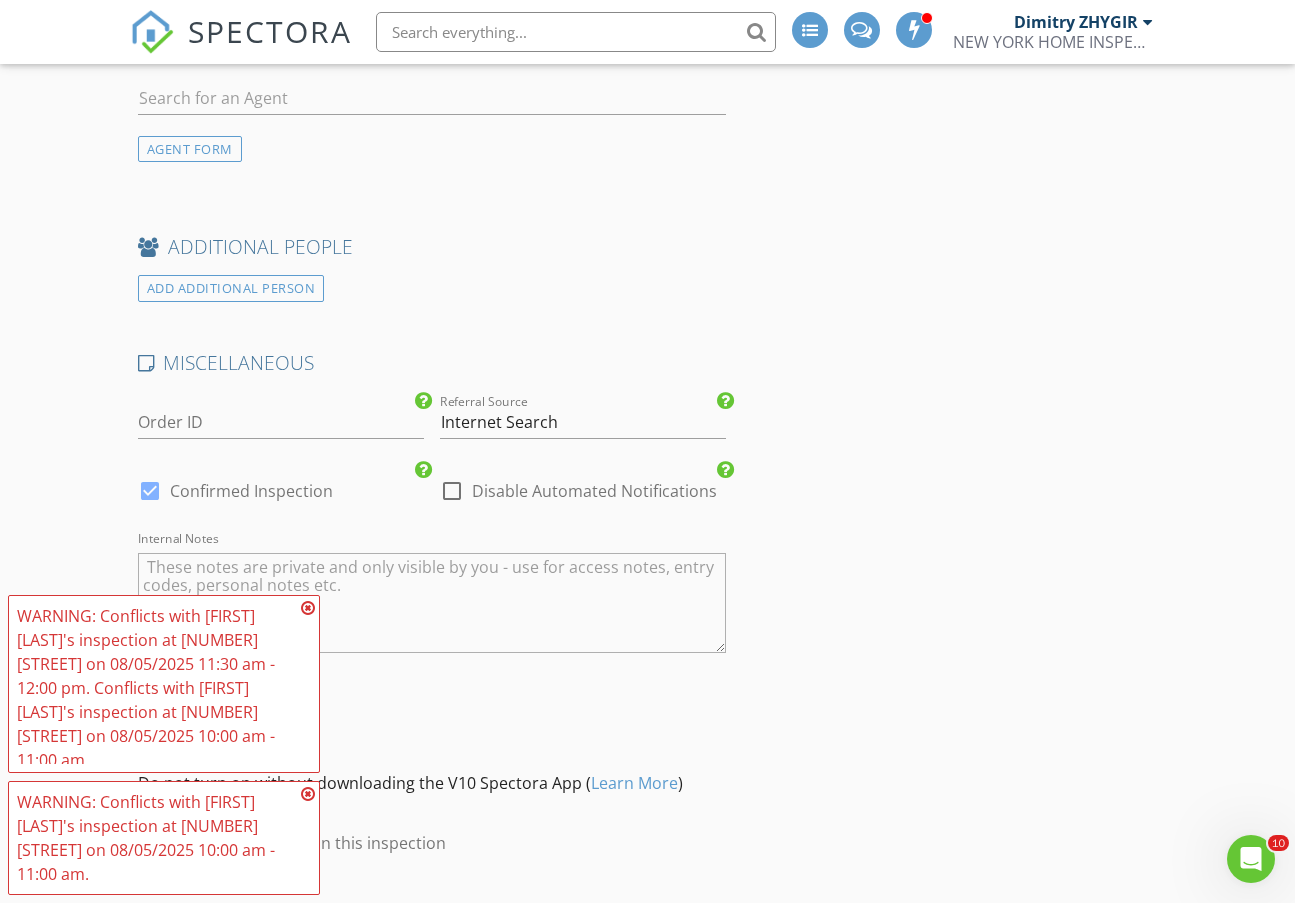 scroll, scrollTop: 3119, scrollLeft: 0, axis: vertical 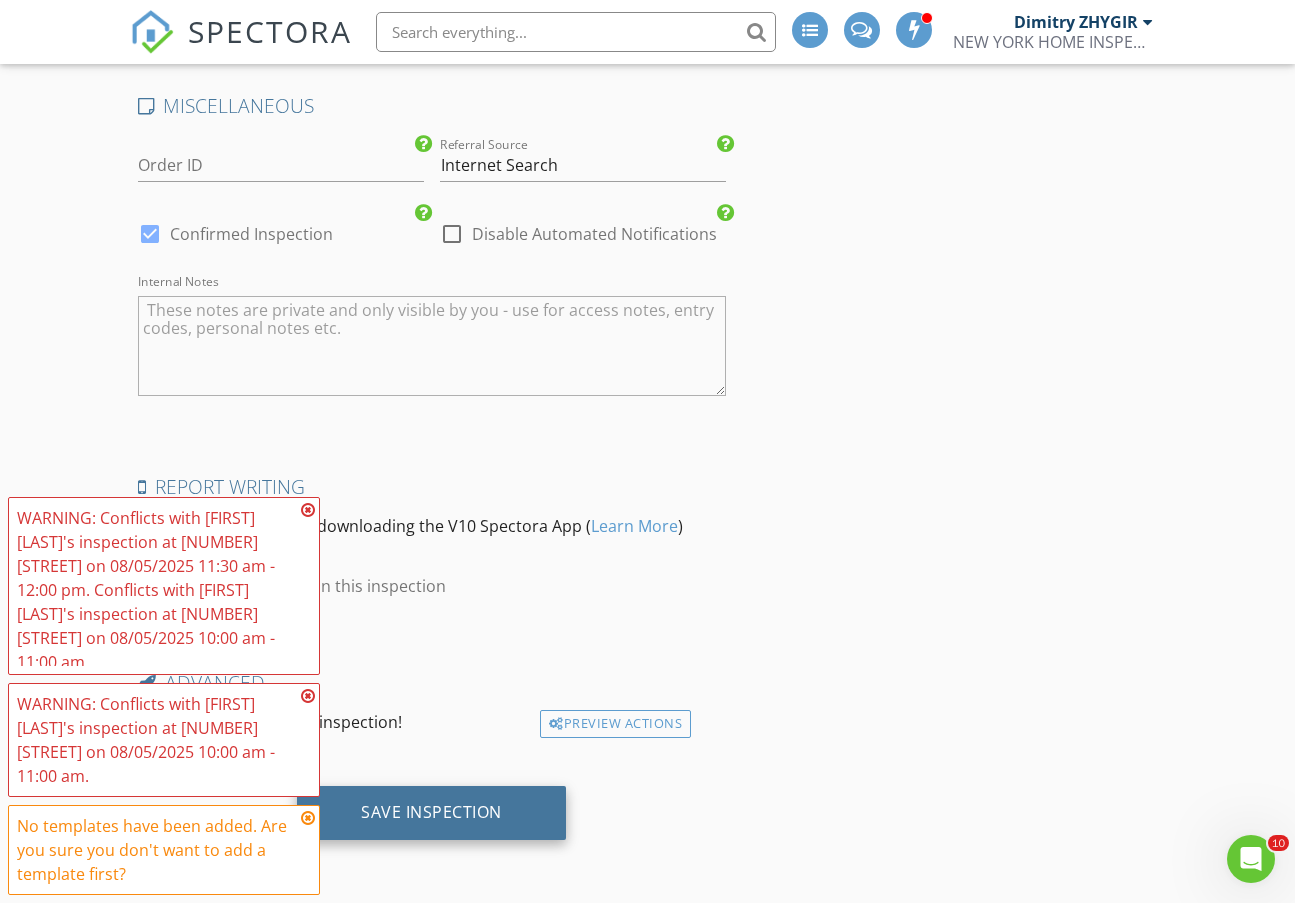 click on "Save Inspection" at bounding box center [431, 812] 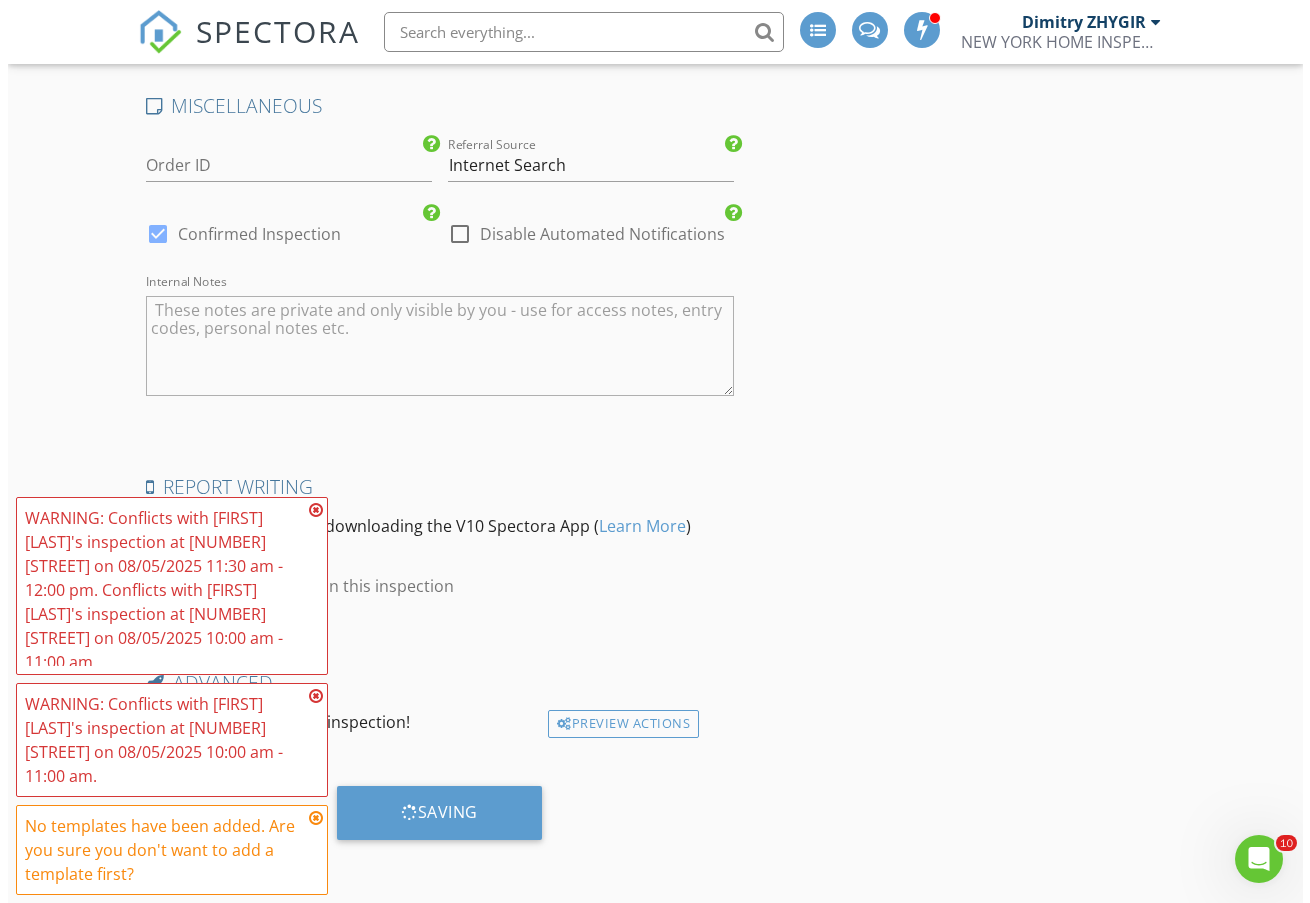 scroll, scrollTop: 3101, scrollLeft: 0, axis: vertical 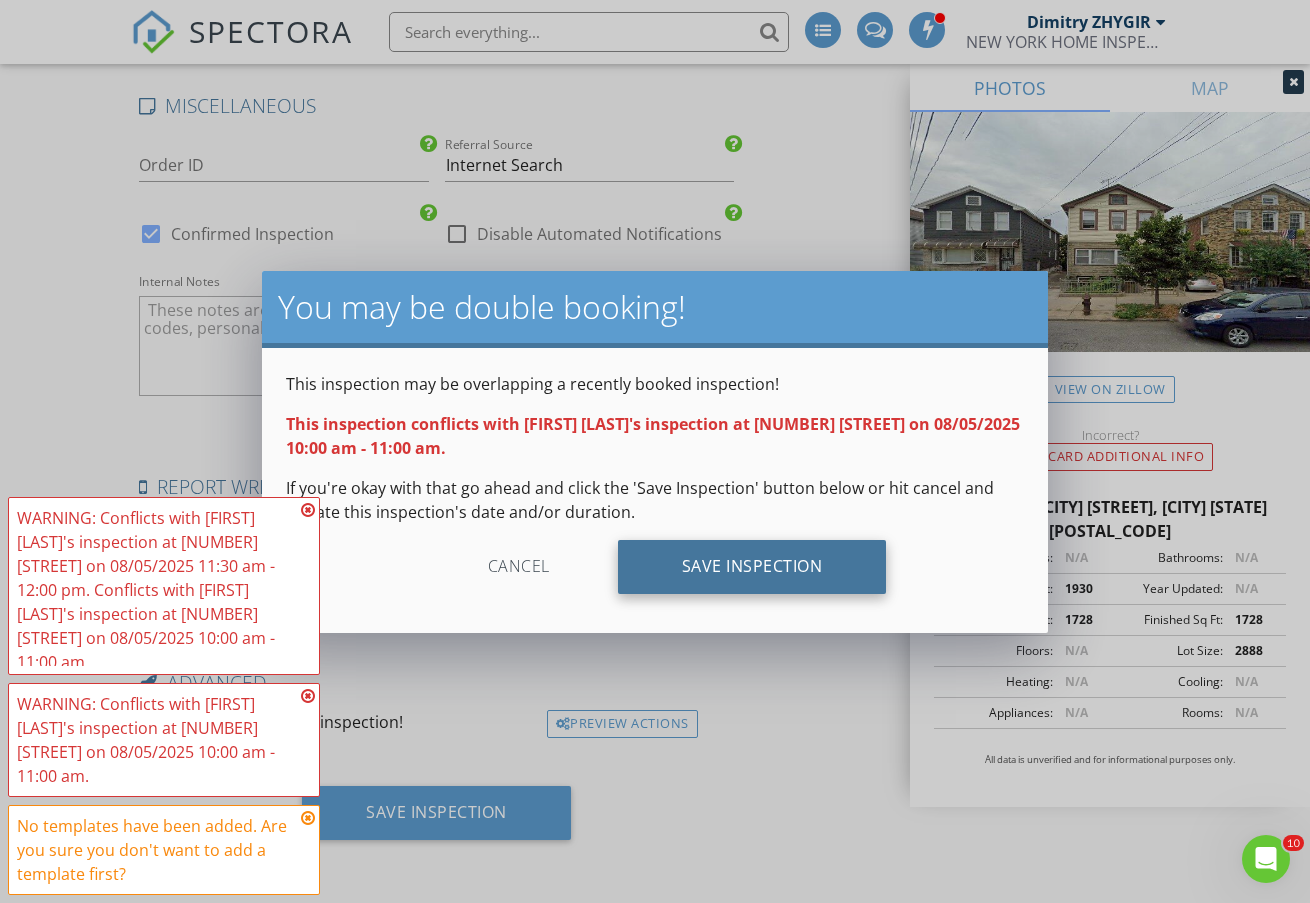 click on "Save Inspection" at bounding box center [752, 567] 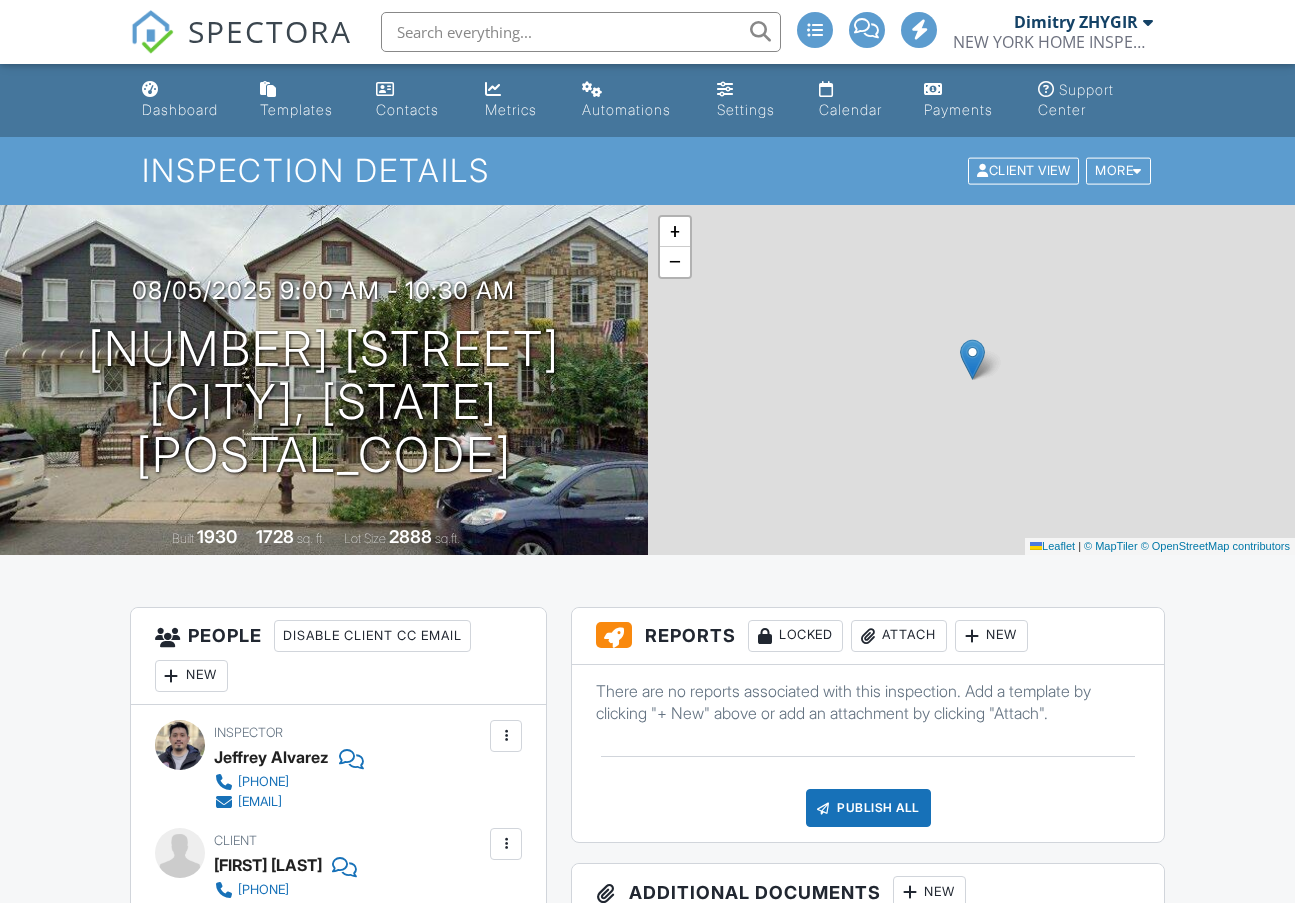 scroll, scrollTop: 0, scrollLeft: 0, axis: both 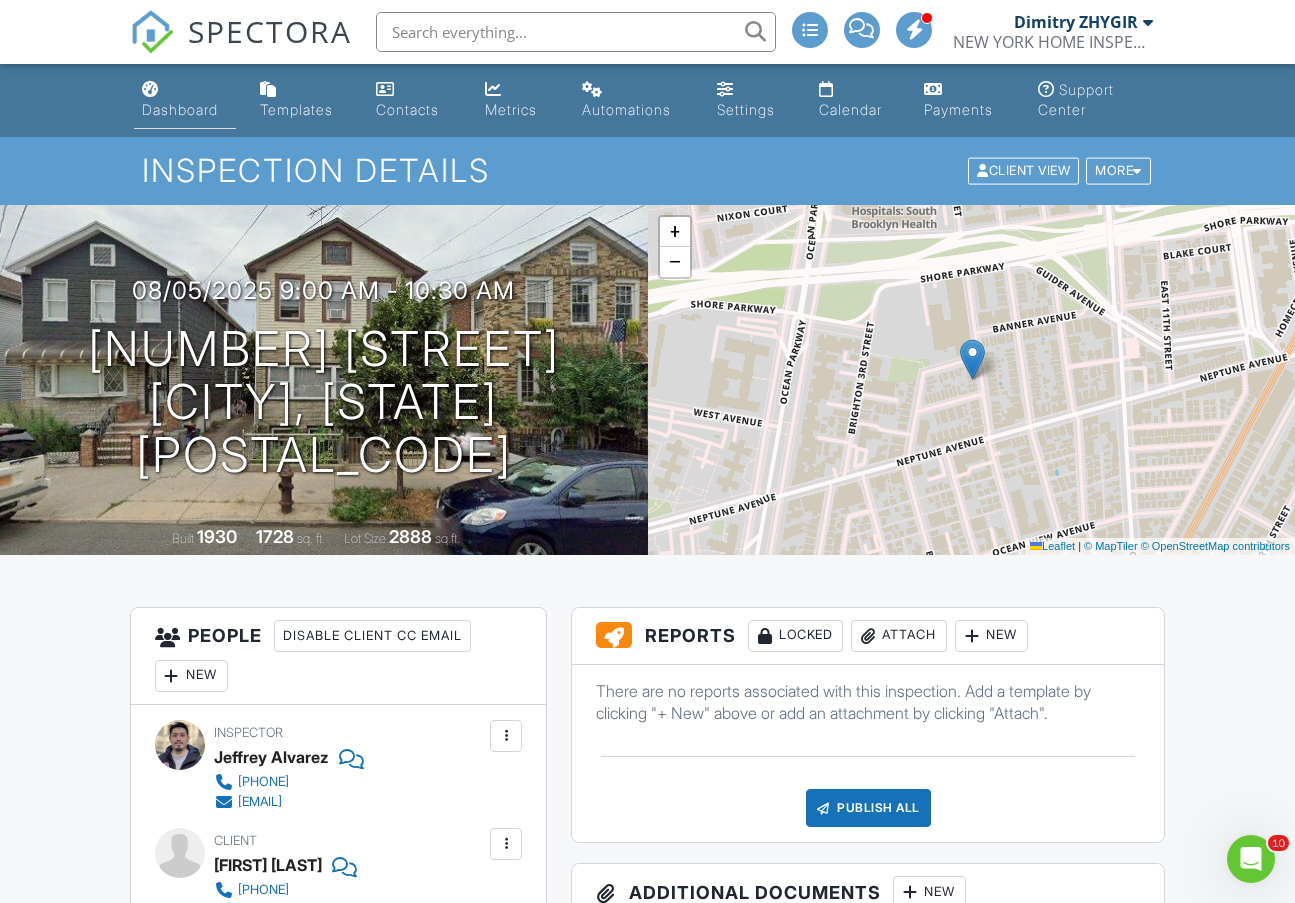 click on "Dashboard" at bounding box center [180, 109] 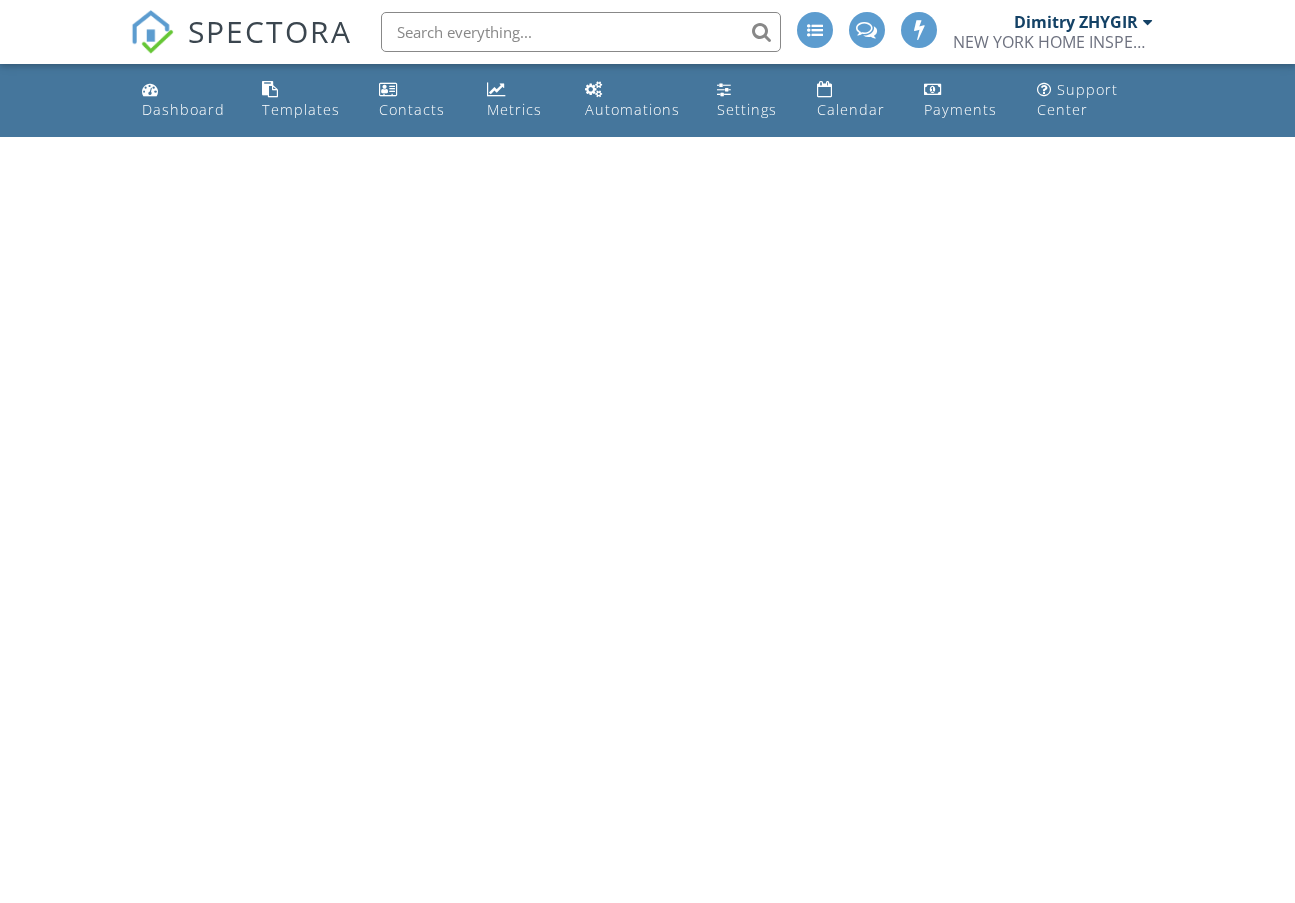 scroll, scrollTop: 0, scrollLeft: 0, axis: both 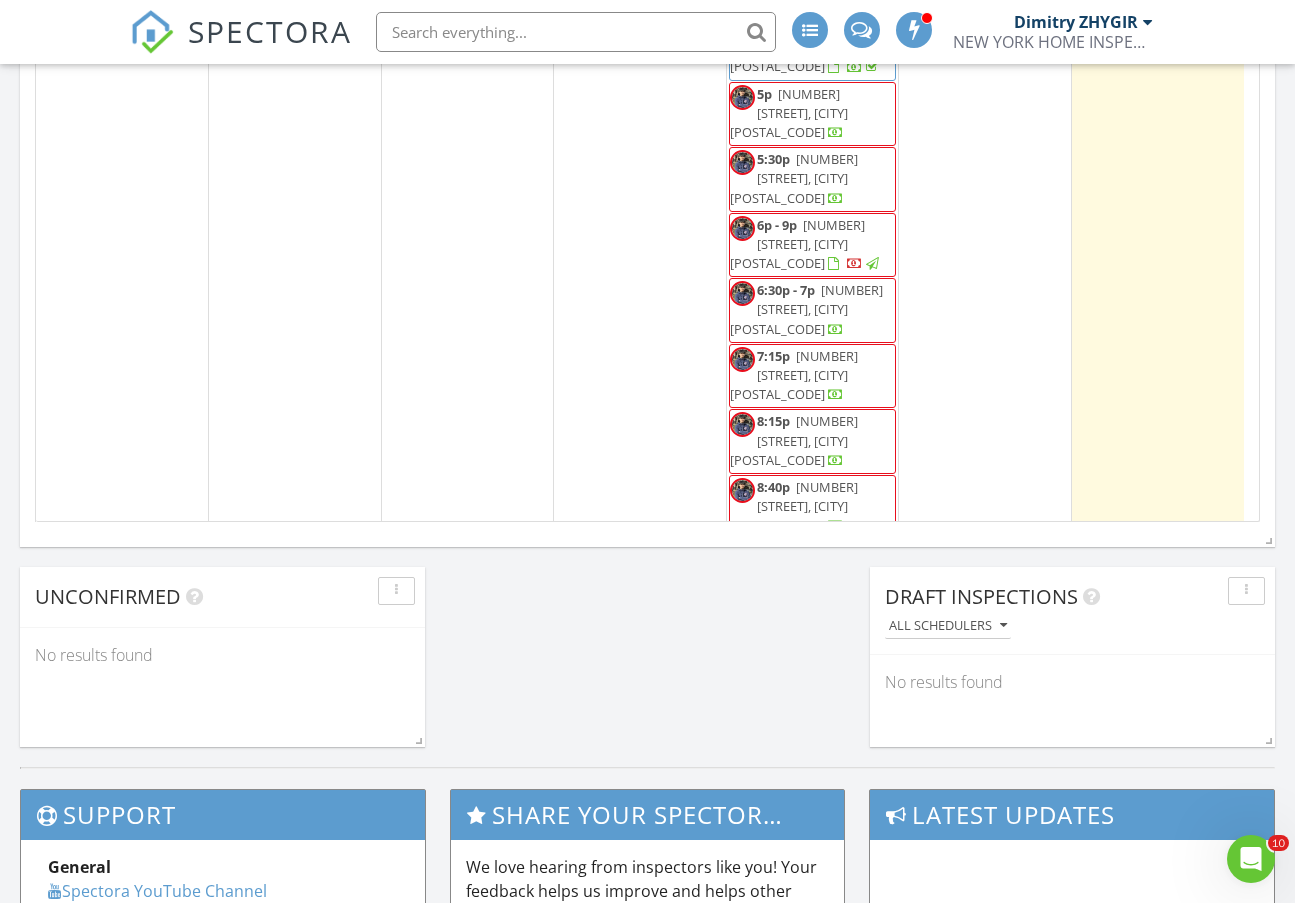 click on "Today
All Inspectors
12:00 pm
200 Rector Pl 14L, New York, NY 10280
Akon Zhen
20 minutes drive time   9.9 miles       3:00 pm
1865 Flatbush Ave, BROOKLYN, NY 11210
Jeffrey Alvarez
6 minutes drive time   2.3 miles           4:00 pm
Work
Hud Malik
4:30 pm
373 Broadway, BROOKLYN, NY 11211
Akon Zhen
Jeffrey Alvarez
17 minutes drive time   7.7 miles       5:00 pm
17-24 Madison St, FLUSHING, NY 11385
Jeffrey Alvarez
Akon Zhen
9 minutes drive time   3.6 miles       5:30 pm
1567 Broadway, BROOKLYN, NY 11207
6 minutes drive time" at bounding box center [647, -143] 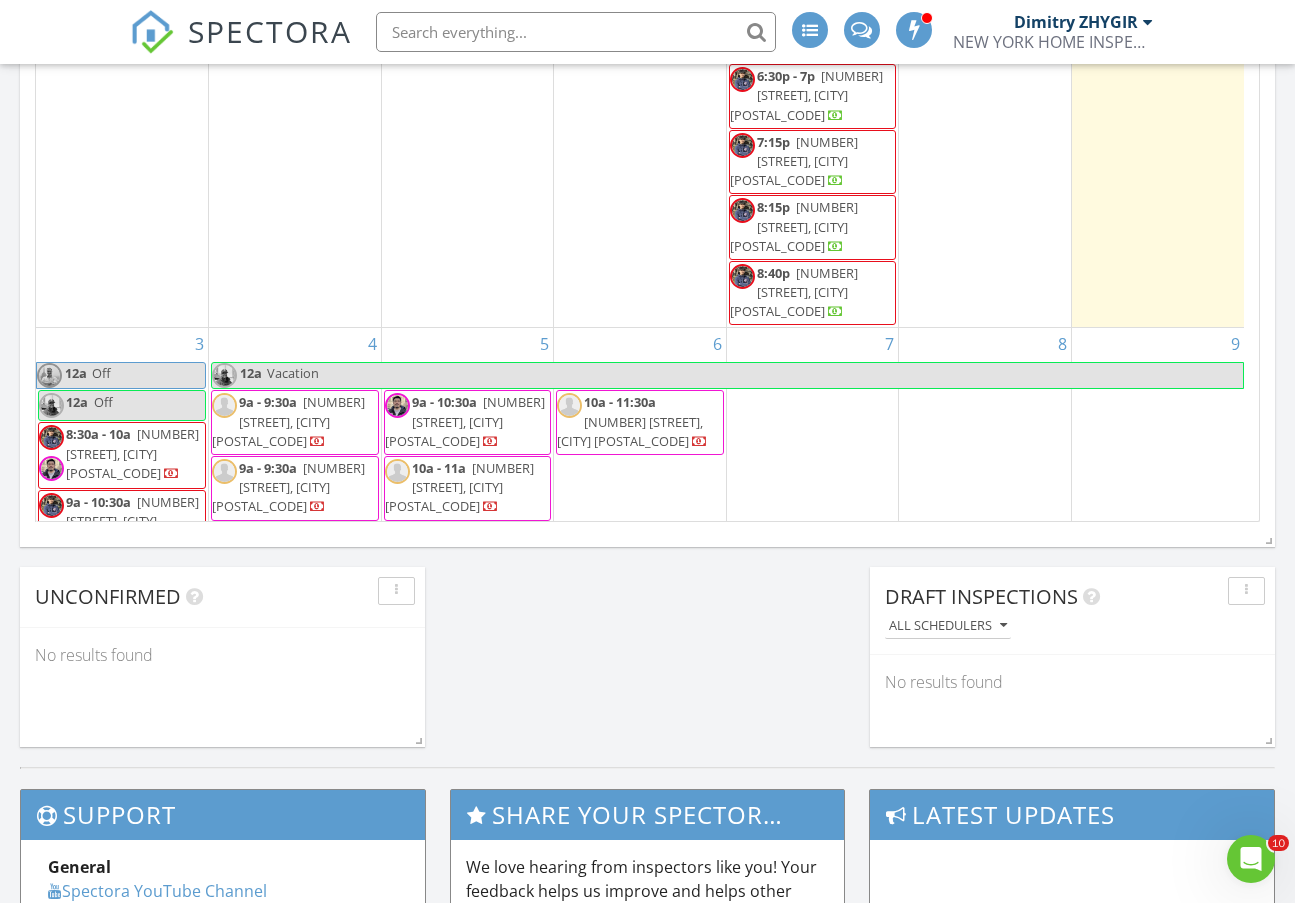 scroll, scrollTop: 826, scrollLeft: 0, axis: vertical 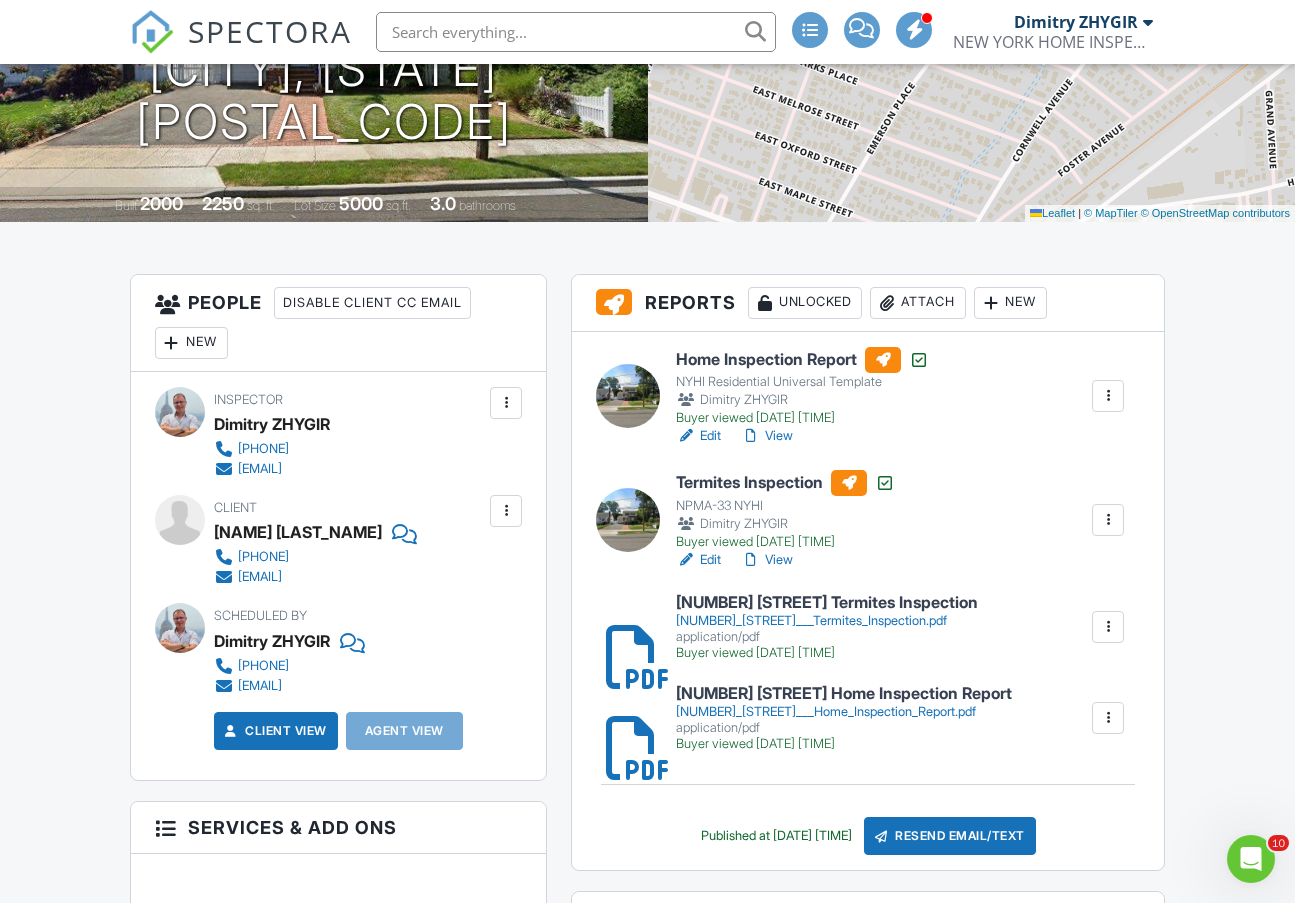 click on "View" at bounding box center (767, 436) 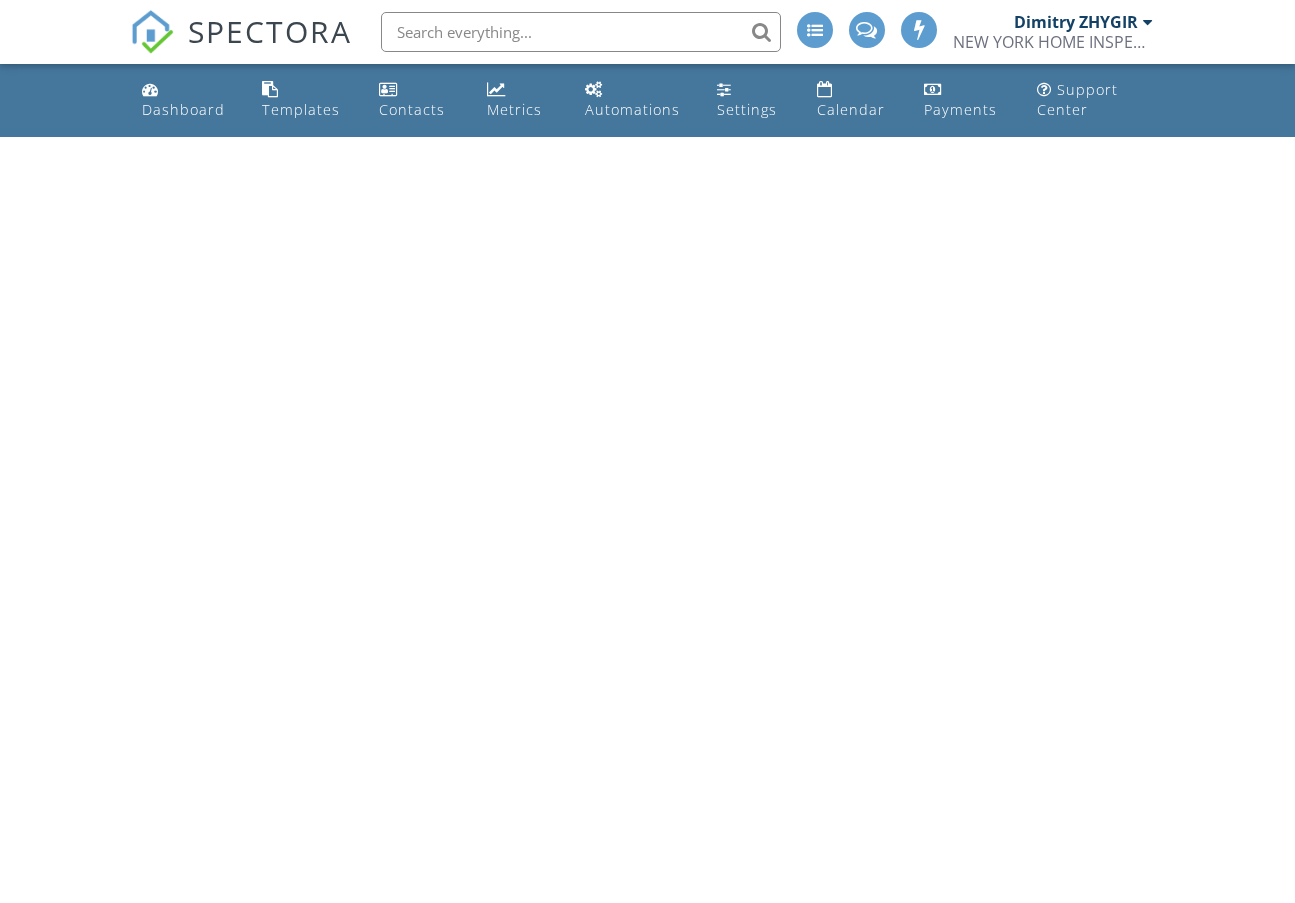 scroll, scrollTop: 0, scrollLeft: 0, axis: both 